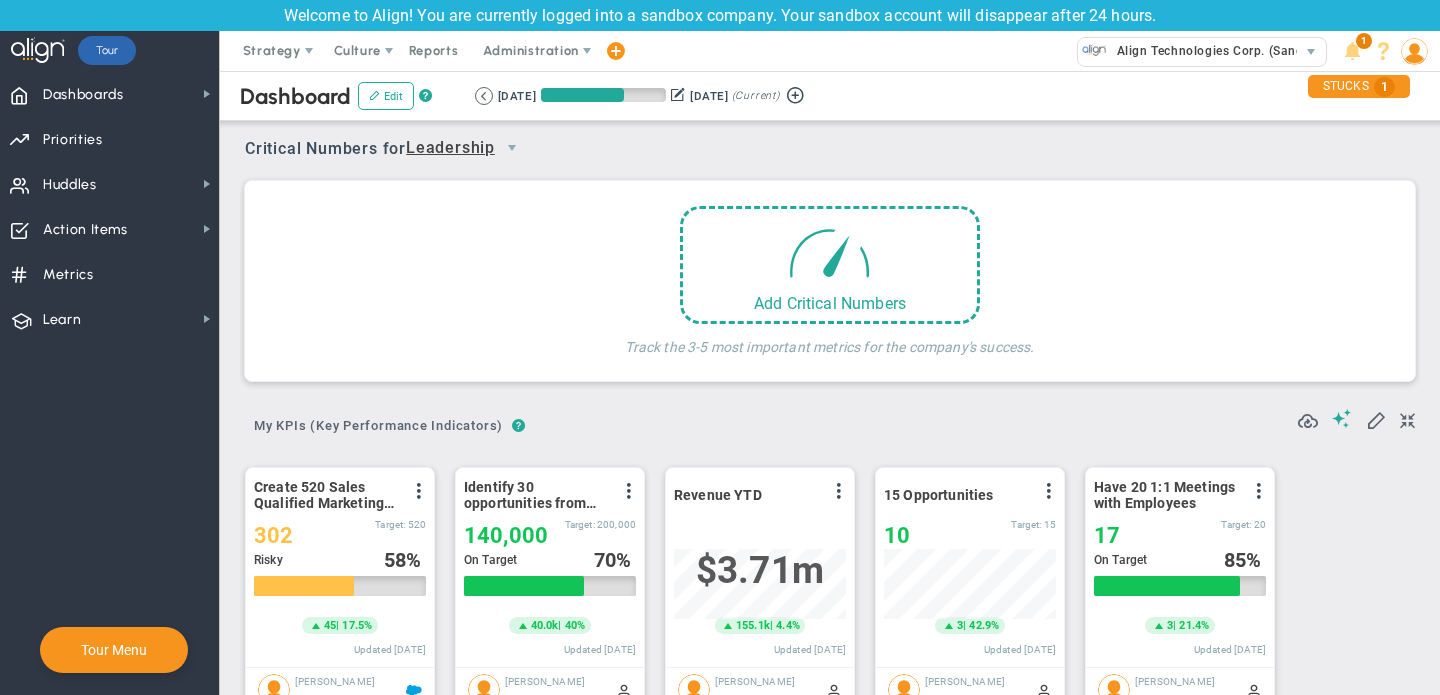 scroll, scrollTop: 0, scrollLeft: 0, axis: both 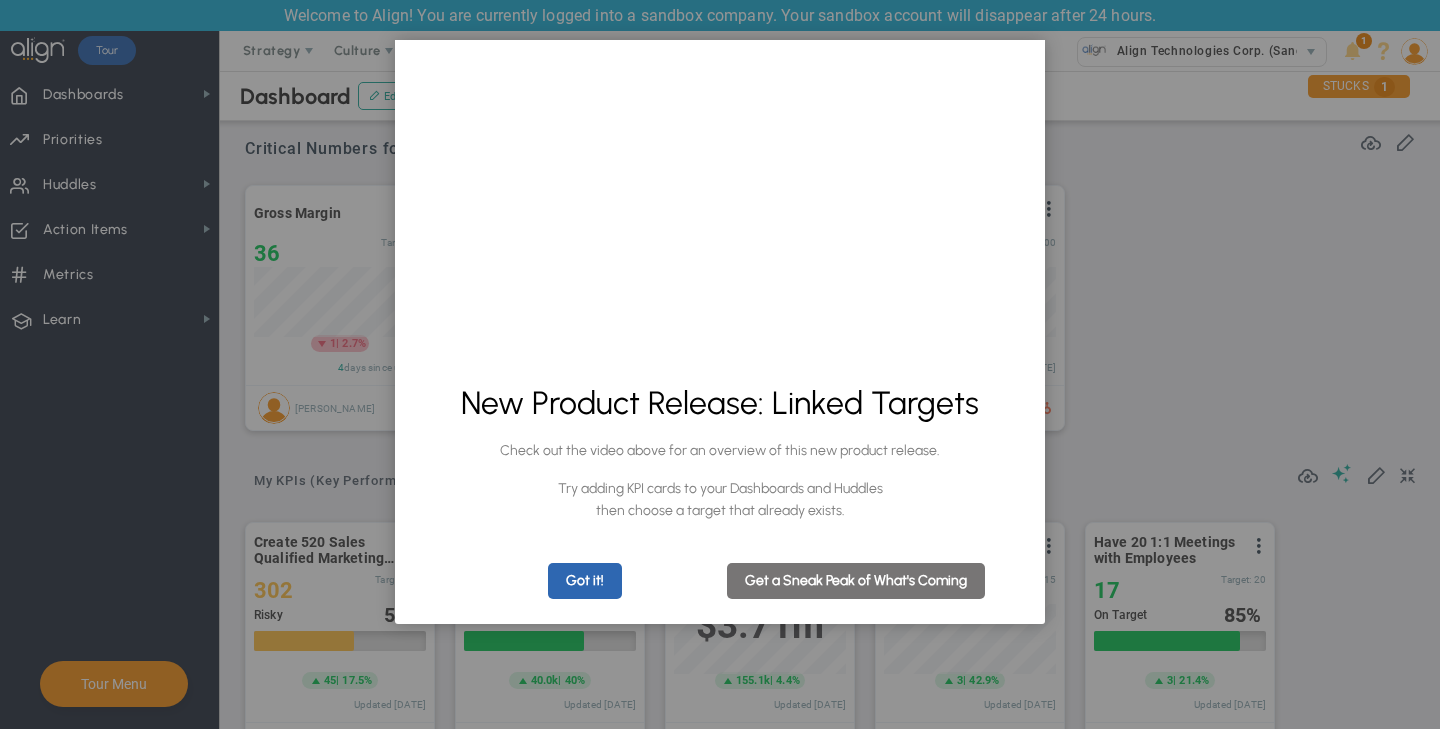 click on "Got it!" at bounding box center [585, 581] 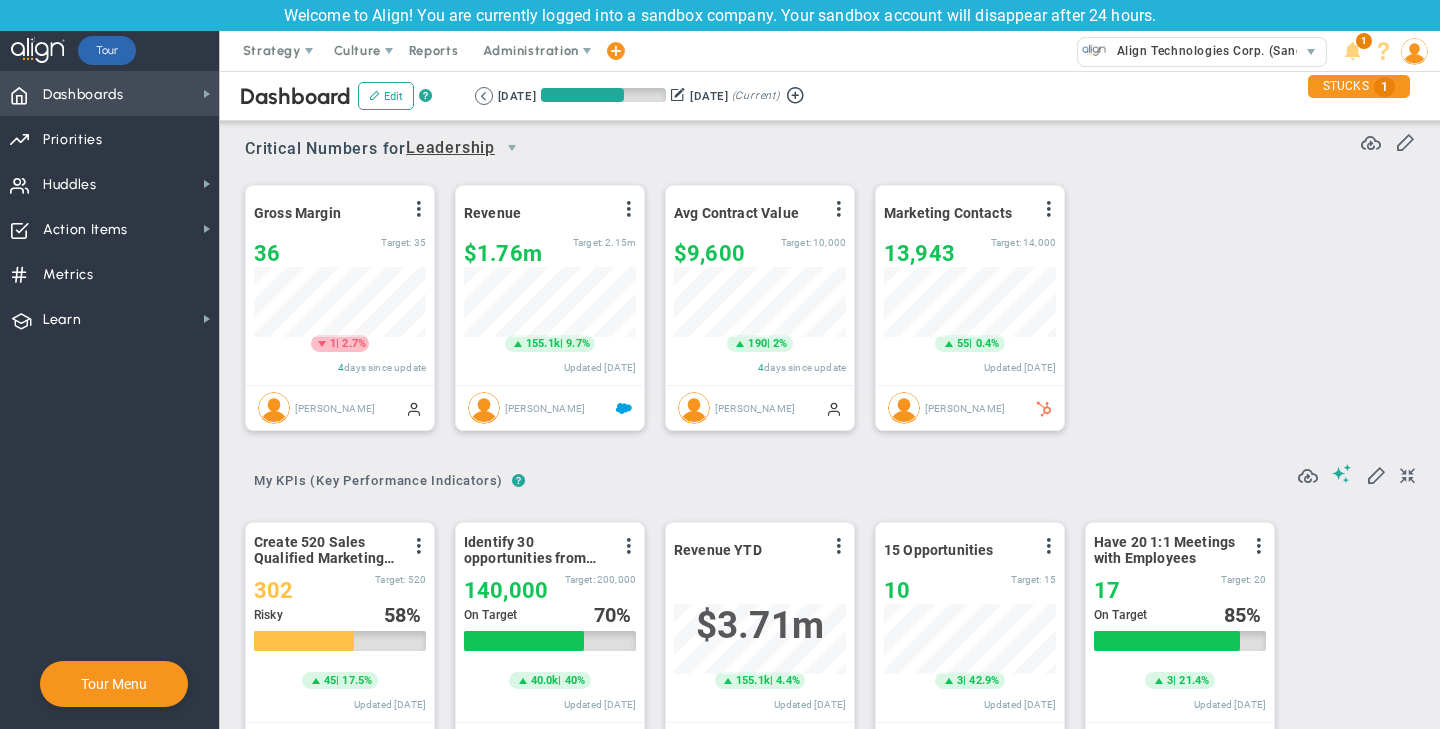 click on "Dashboards Dashboards" at bounding box center [109, 93] 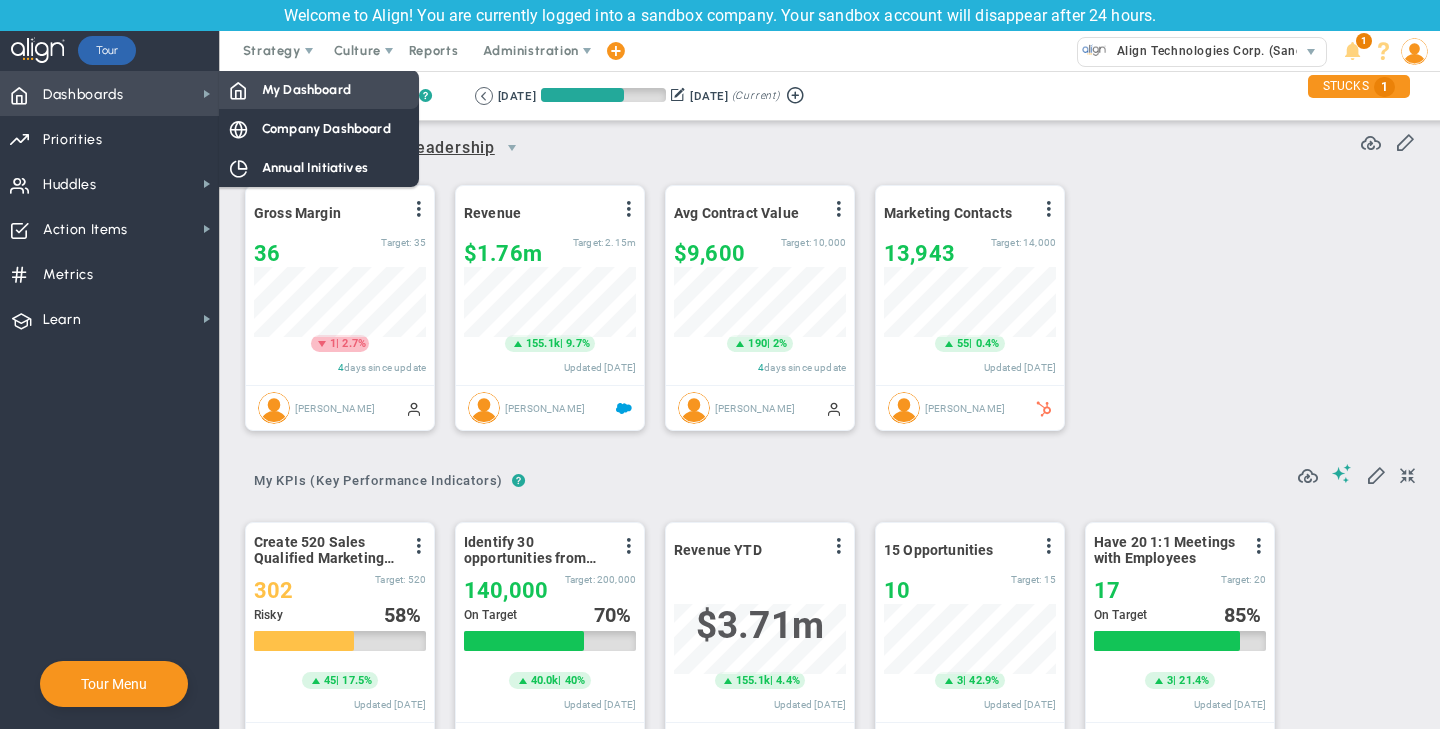 click on "My Dashboard" at bounding box center [306, 89] 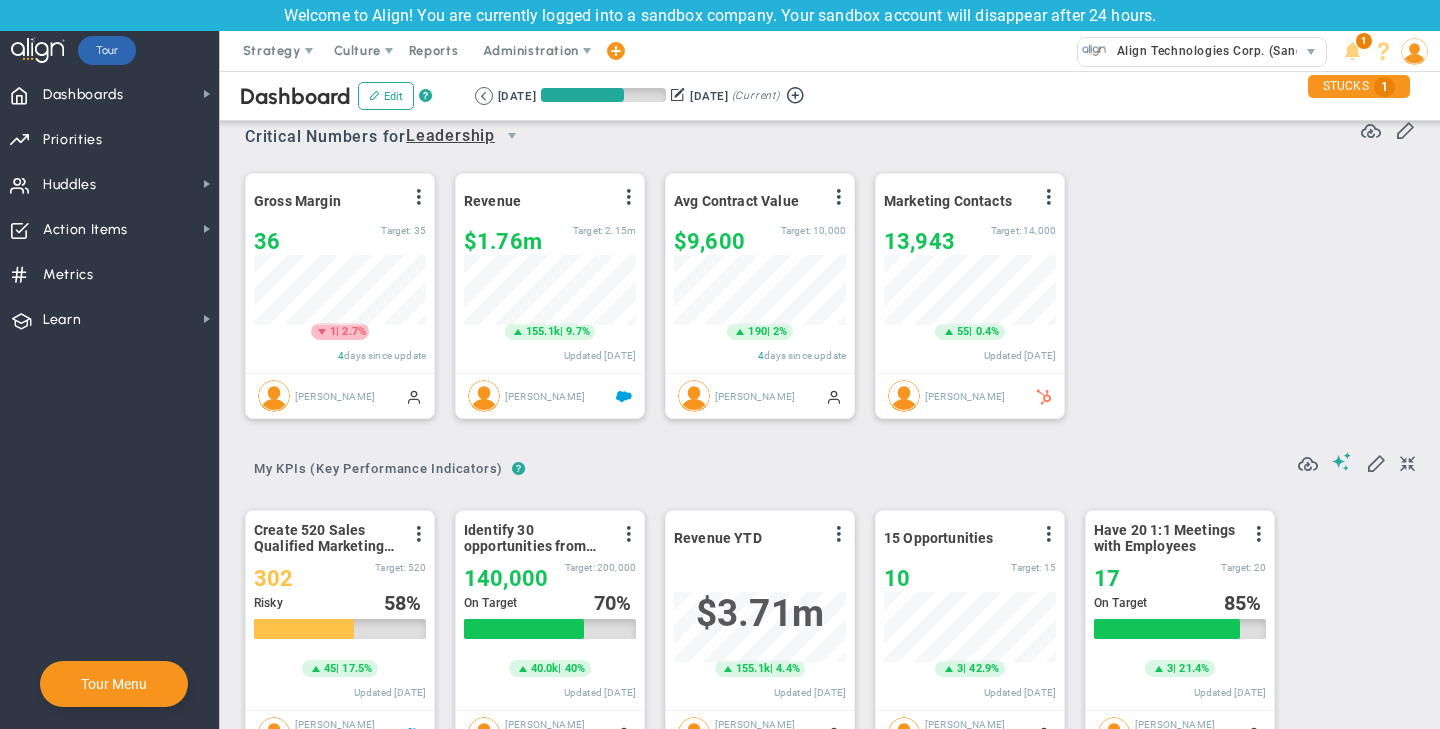 scroll, scrollTop: 0, scrollLeft: 0, axis: both 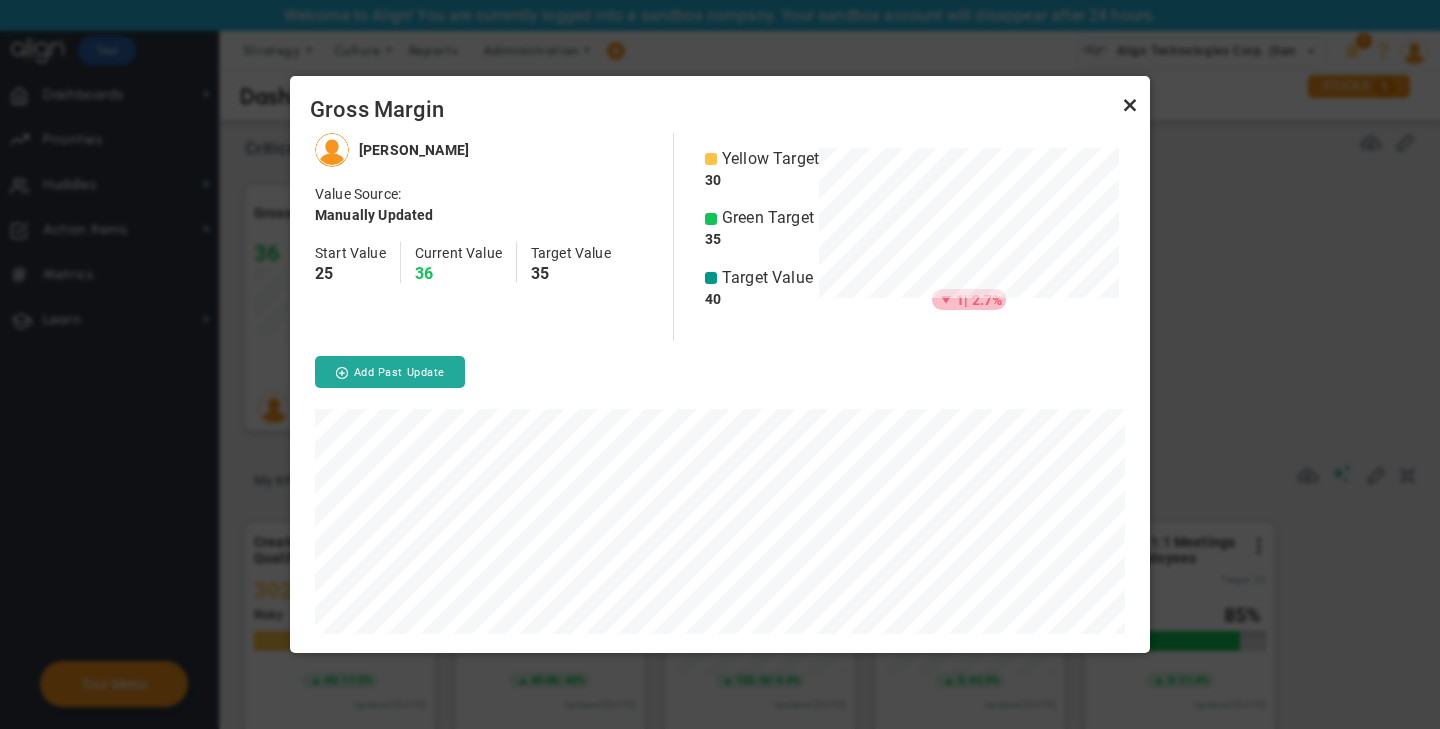 click at bounding box center [1130, 106] 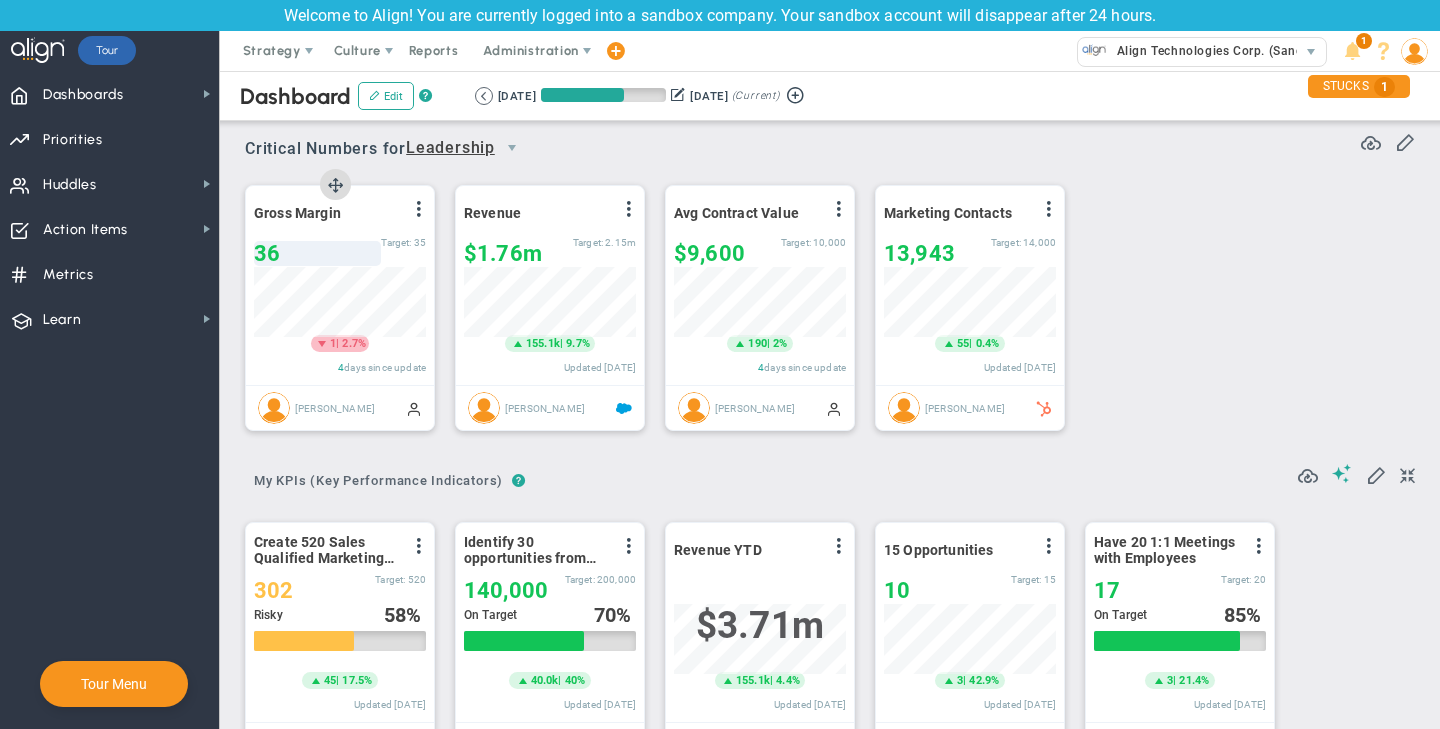 click on "36" at bounding box center (317, 253) 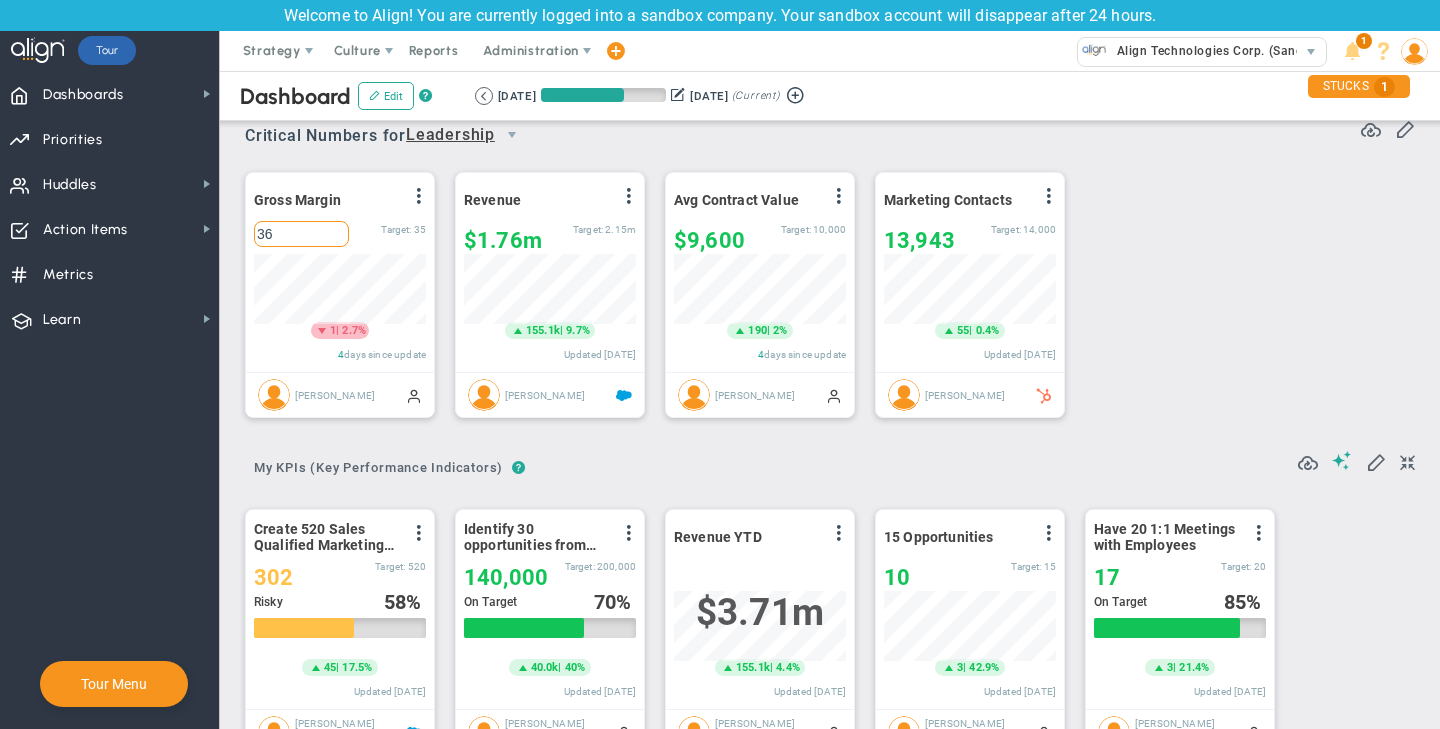 scroll, scrollTop: 0, scrollLeft: 0, axis: both 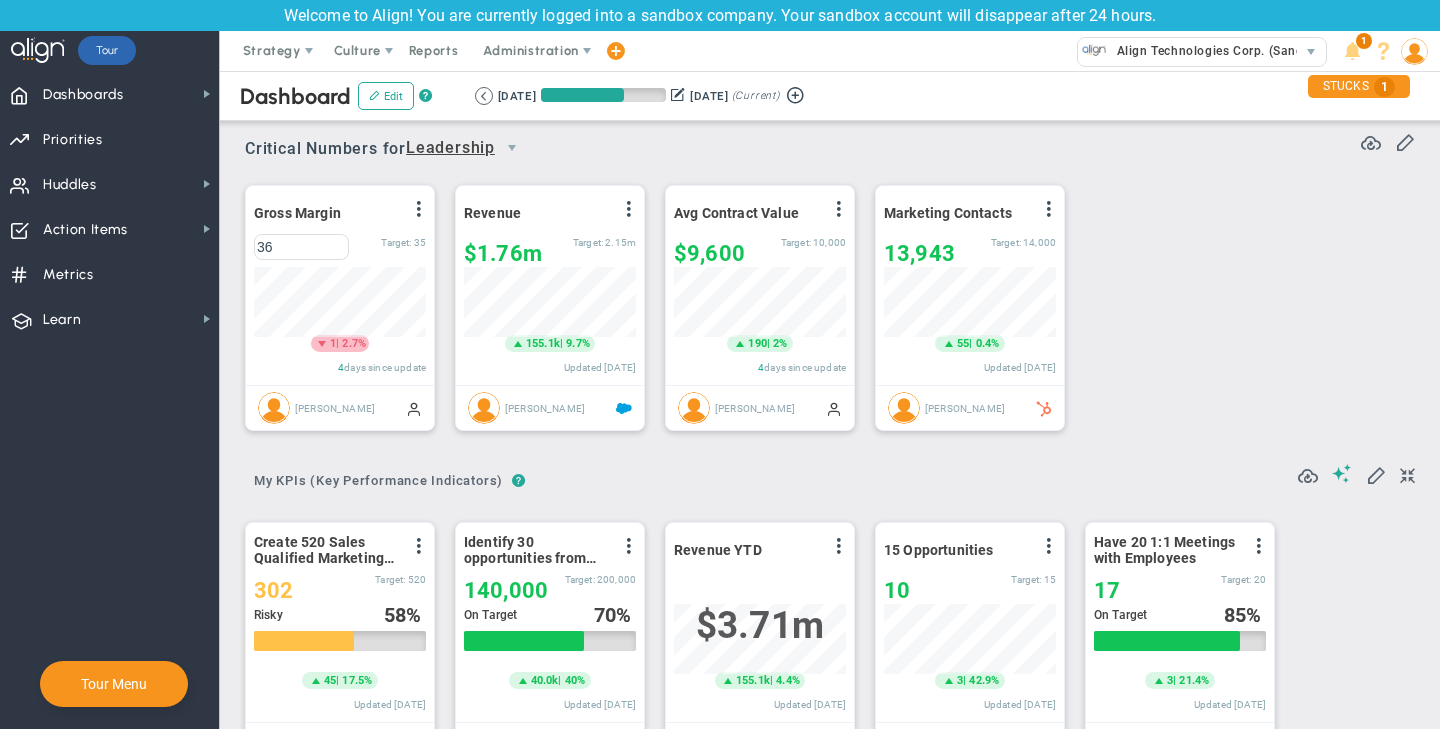 click on "Leadership" at bounding box center (450, 148) 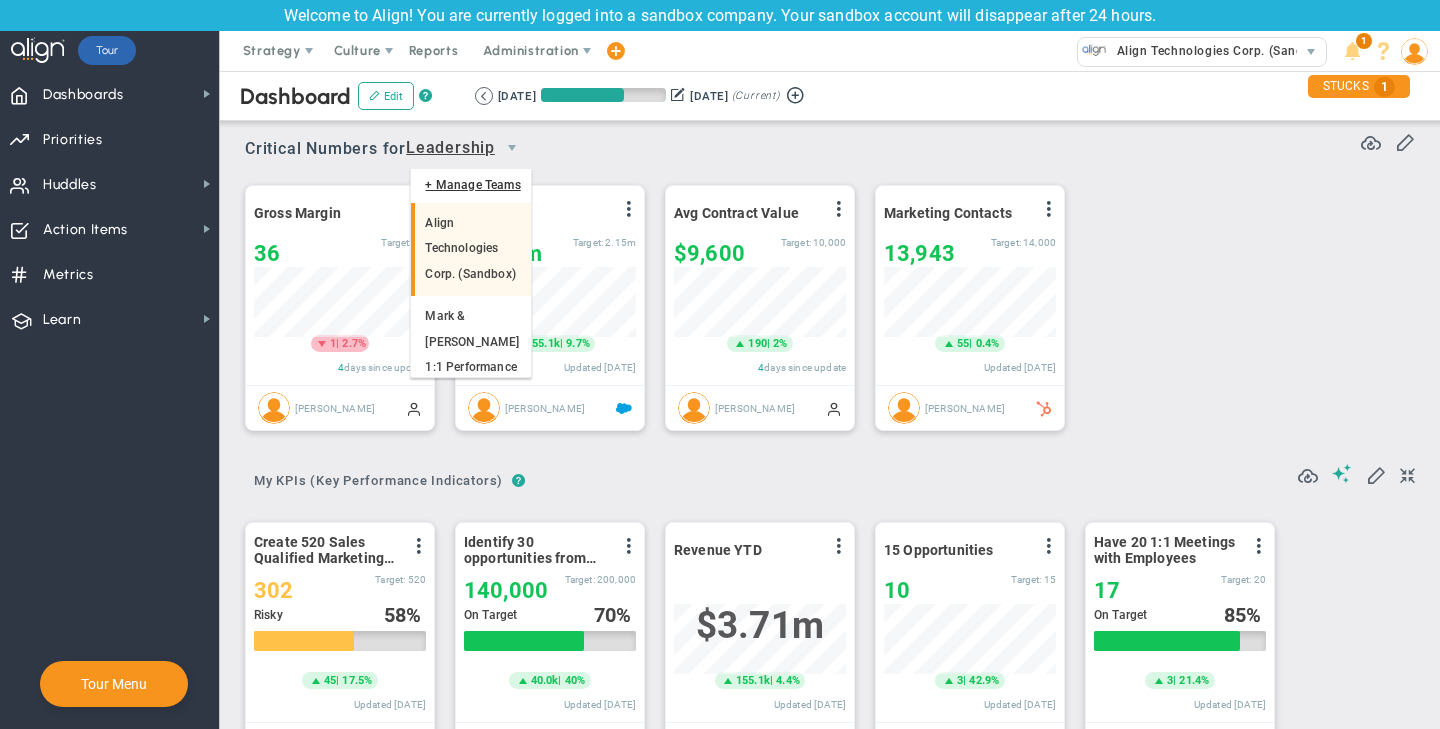 scroll, scrollTop: 58, scrollLeft: 0, axis: vertical 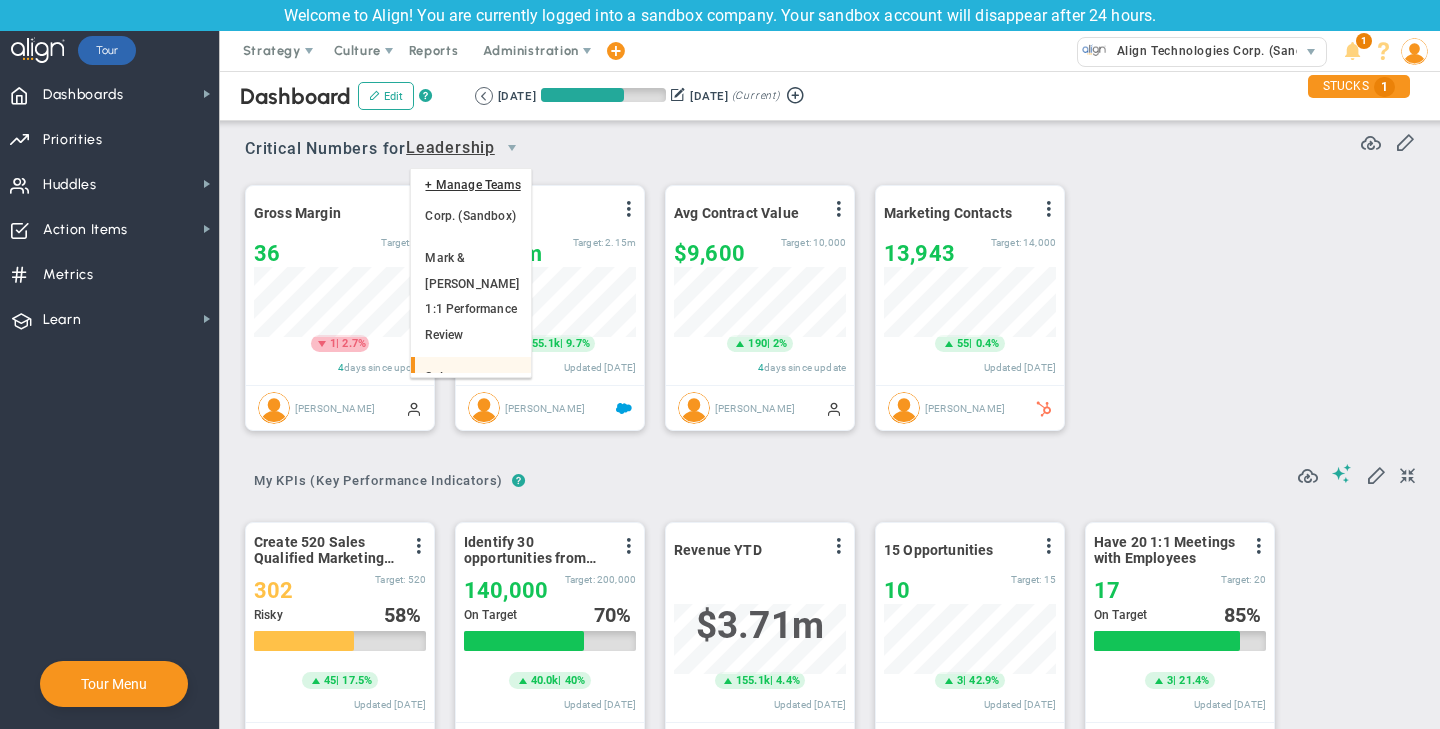 click on "Sales" at bounding box center [470, 378] 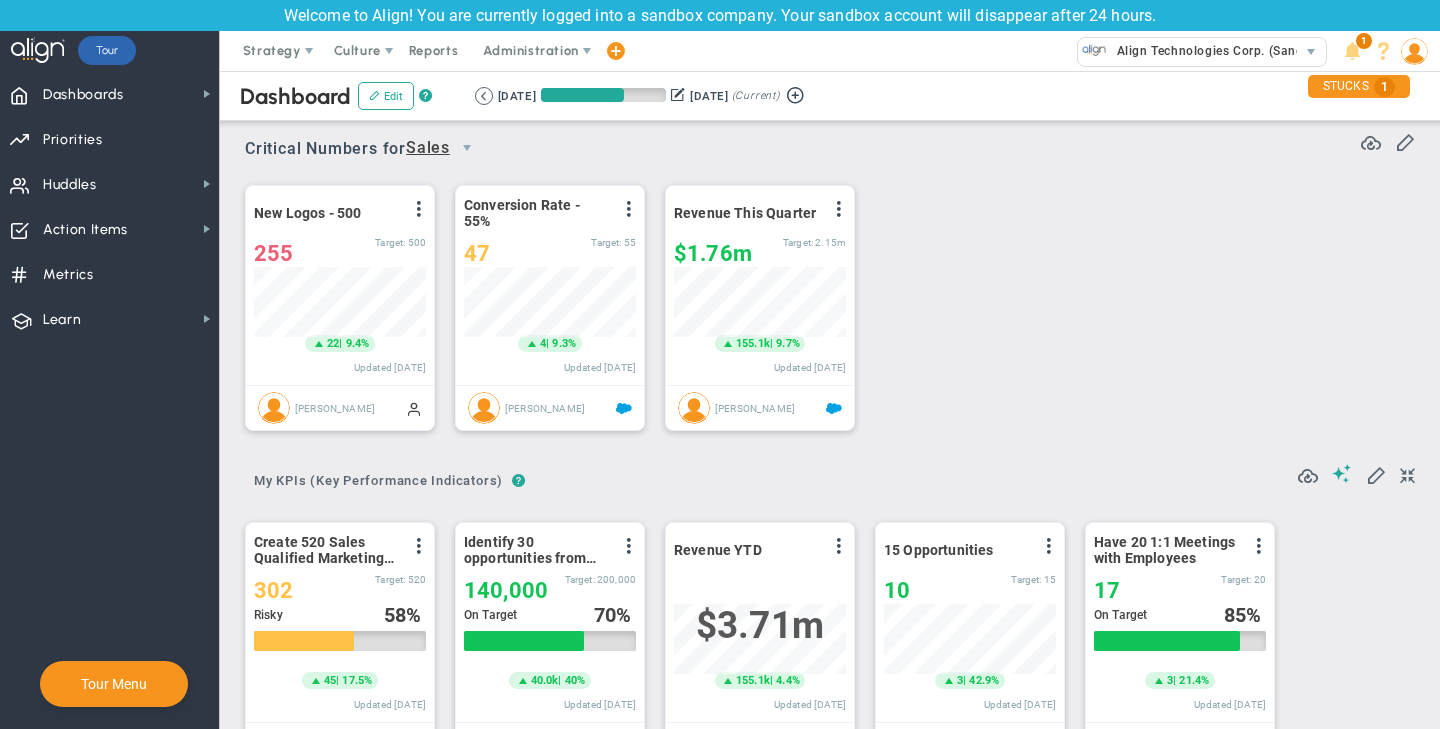 scroll, scrollTop: 0, scrollLeft: 0, axis: both 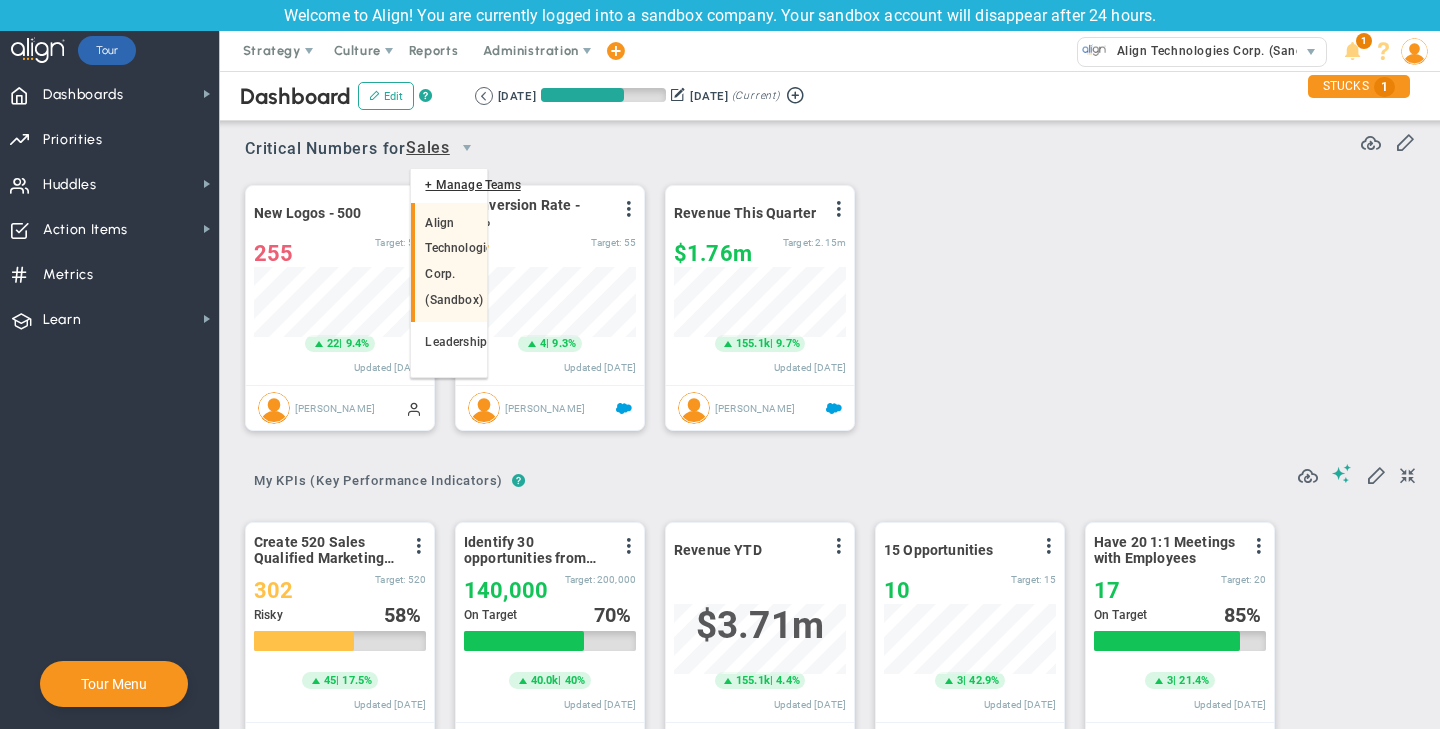 click on "Align Technologies Corp. (Sandbox)" at bounding box center (448, 262) 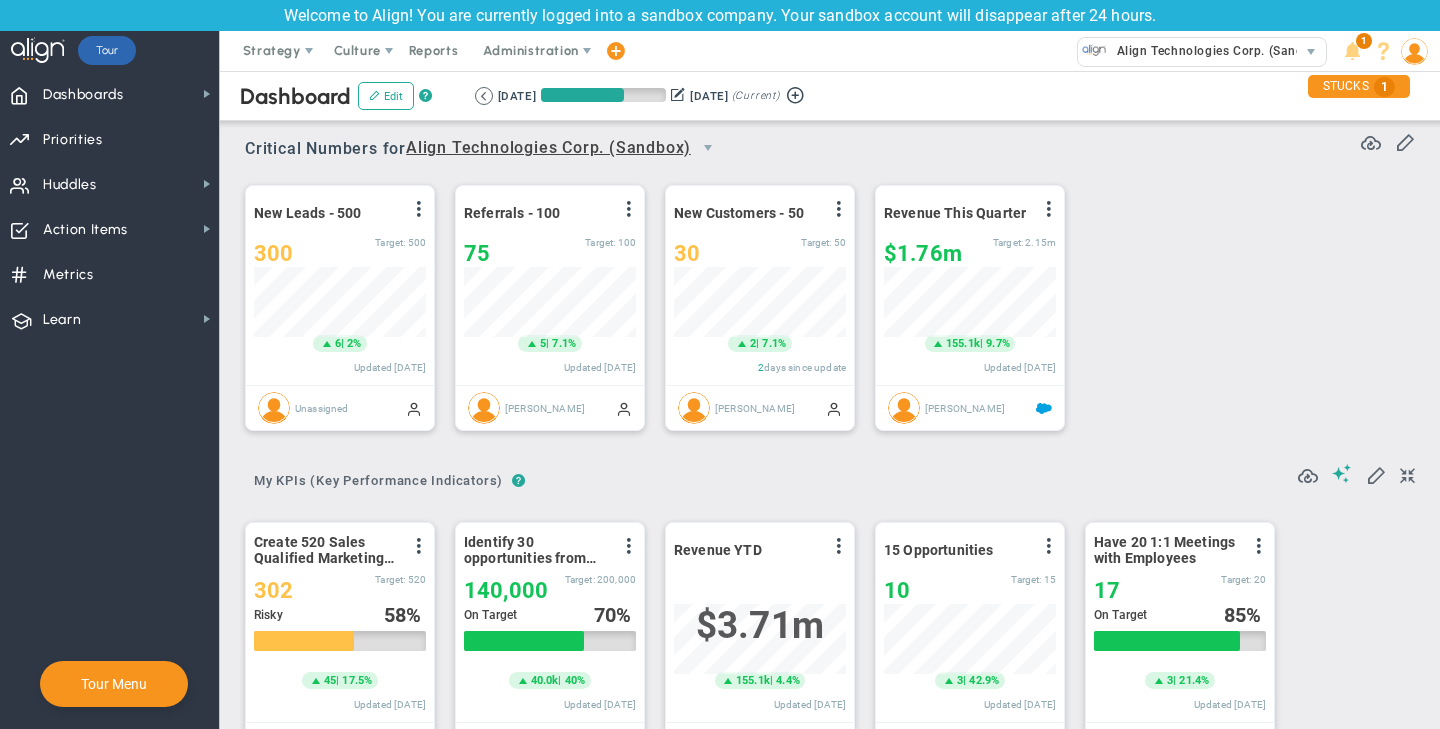 scroll, scrollTop: 999930, scrollLeft: 999828, axis: both 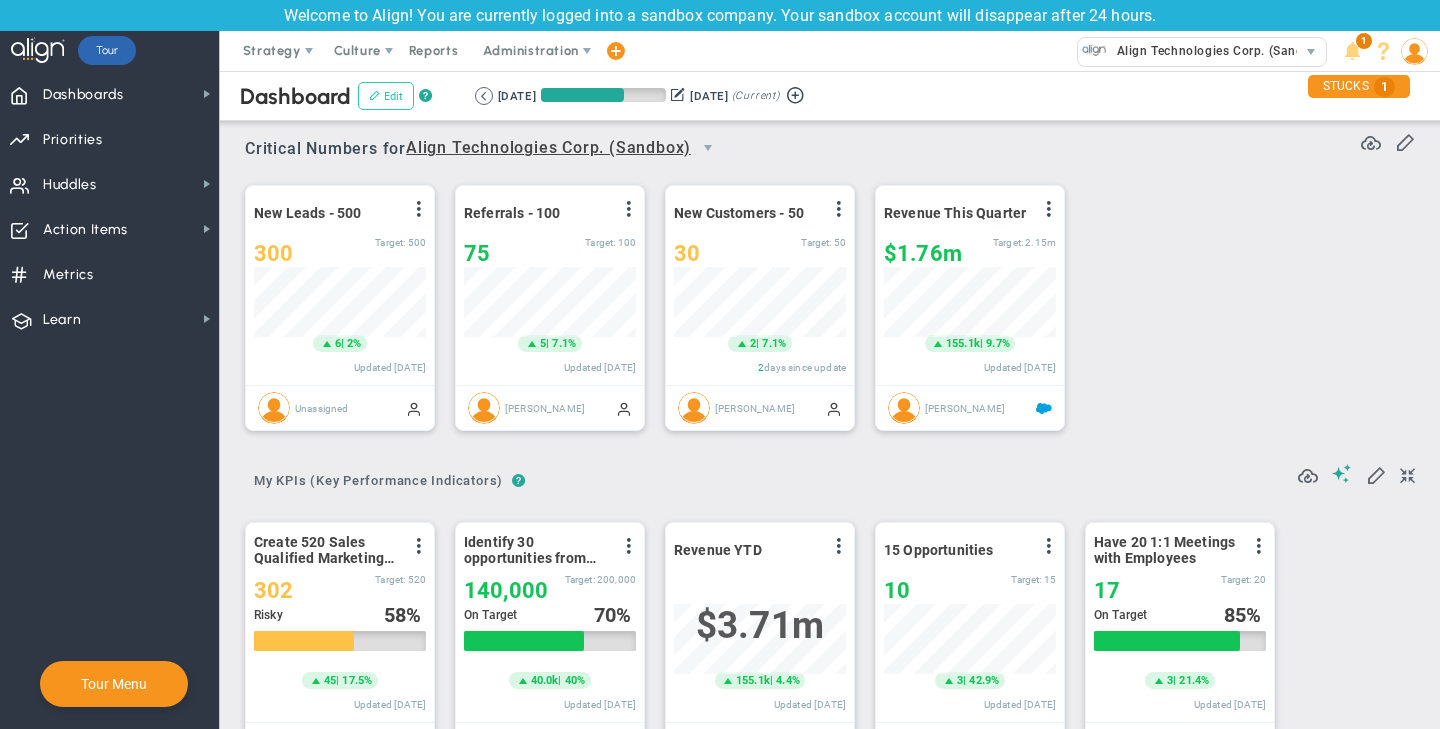 click at bounding box center [374, 95] 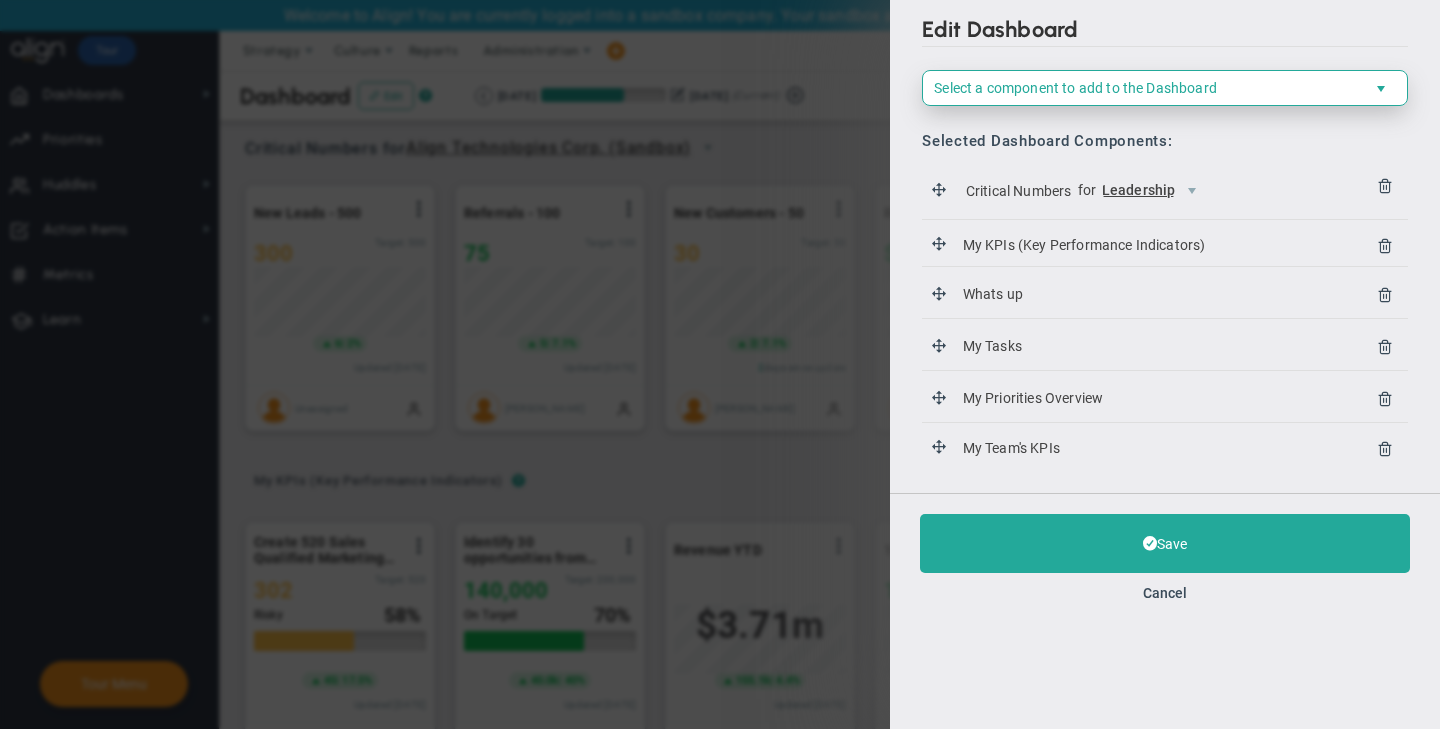 click on "Select a component to add to the Dashboard" at bounding box center (1075, 88) 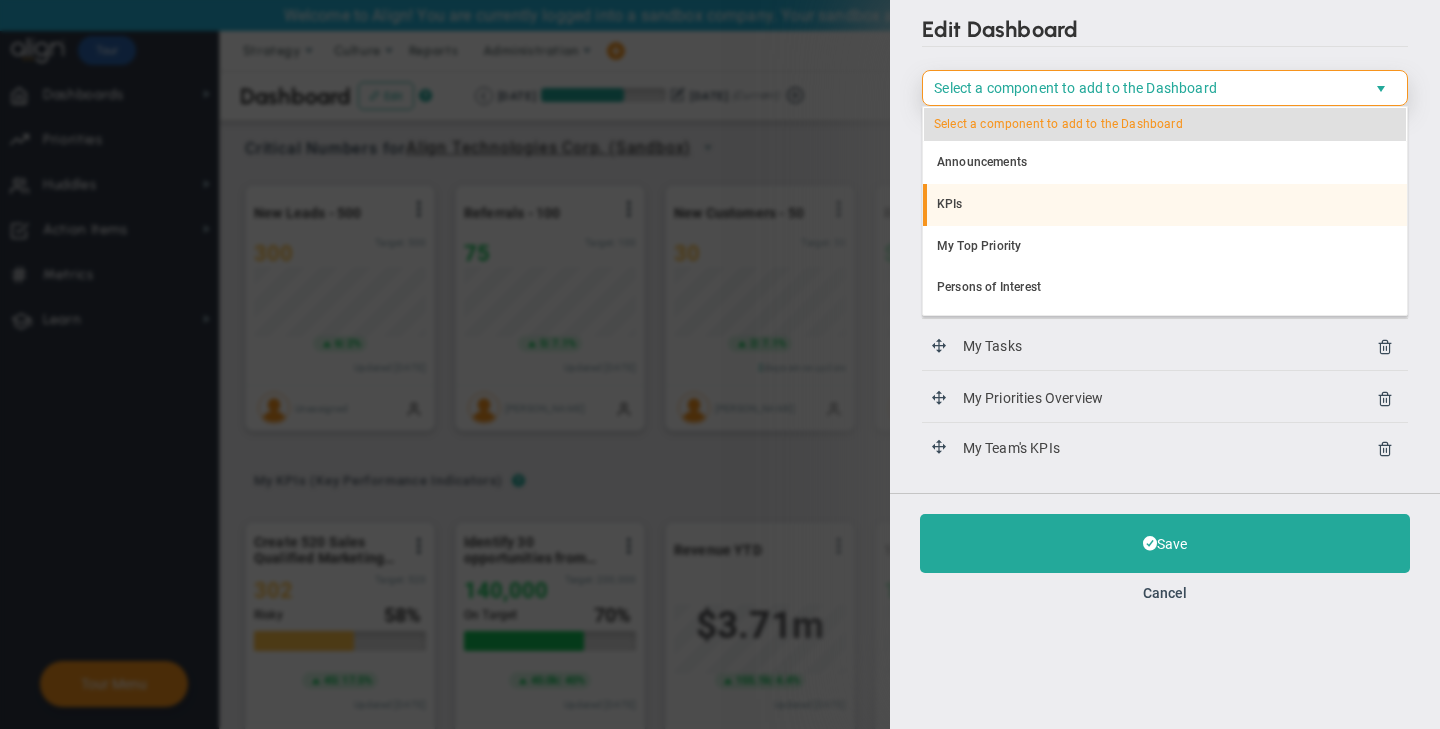 click on "KPIs" at bounding box center [1165, 205] 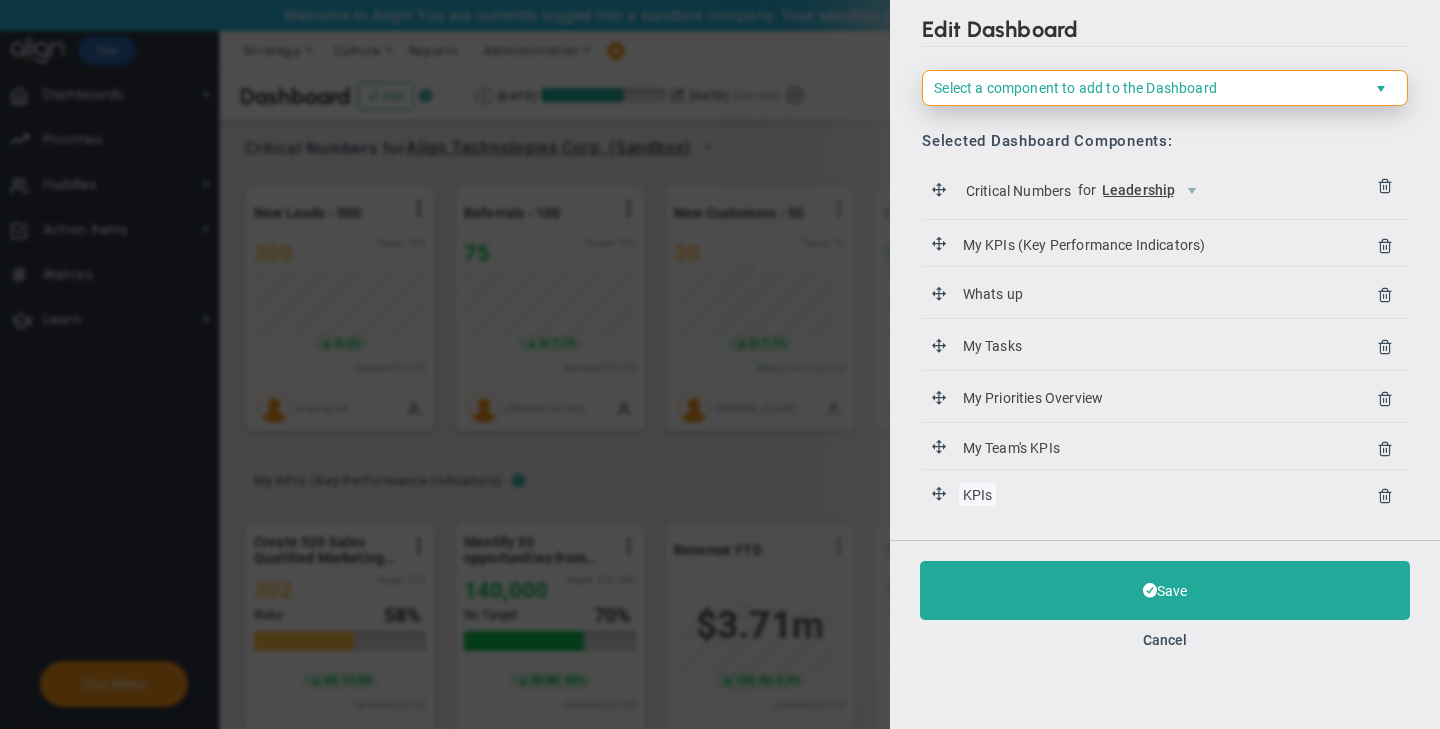 click on "KPIs" at bounding box center (1084, 244) 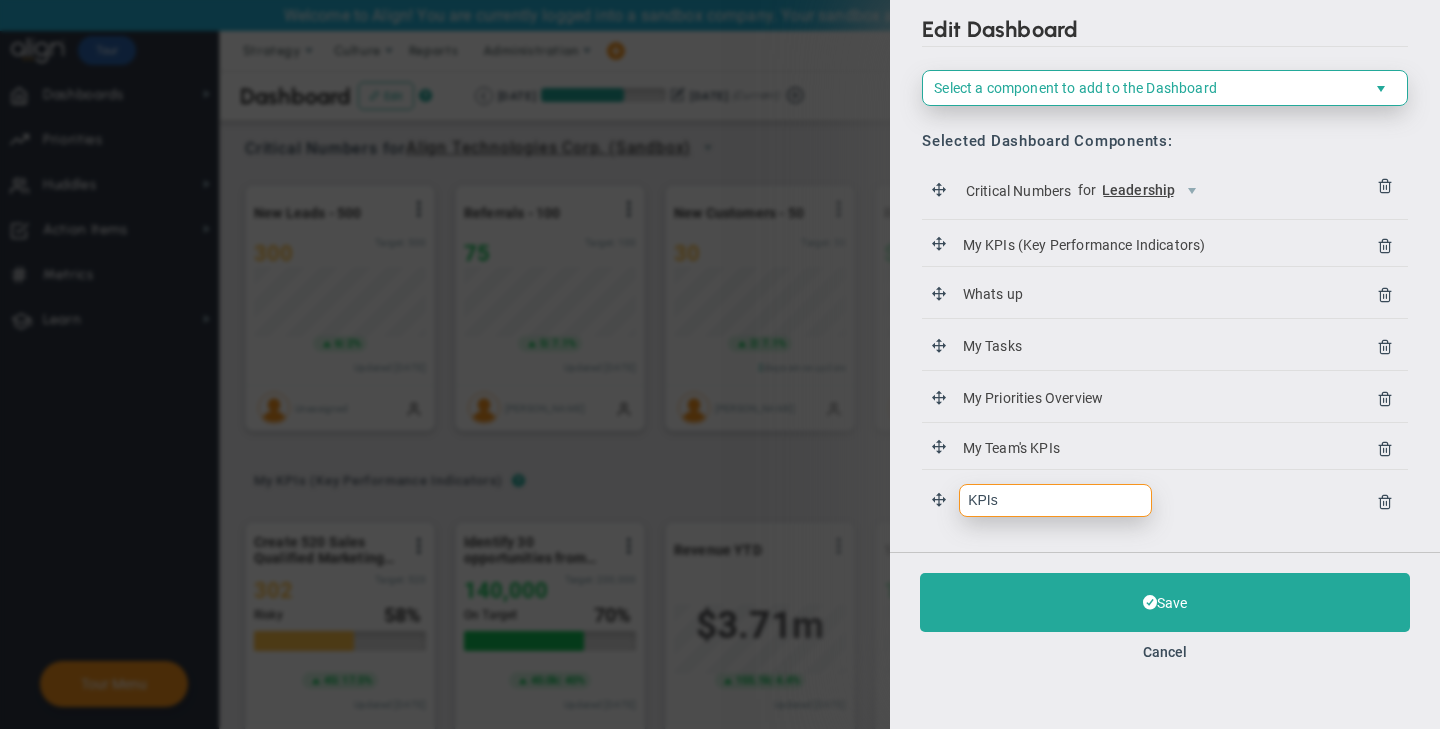 click on "KPIs" at bounding box center (0, 0) 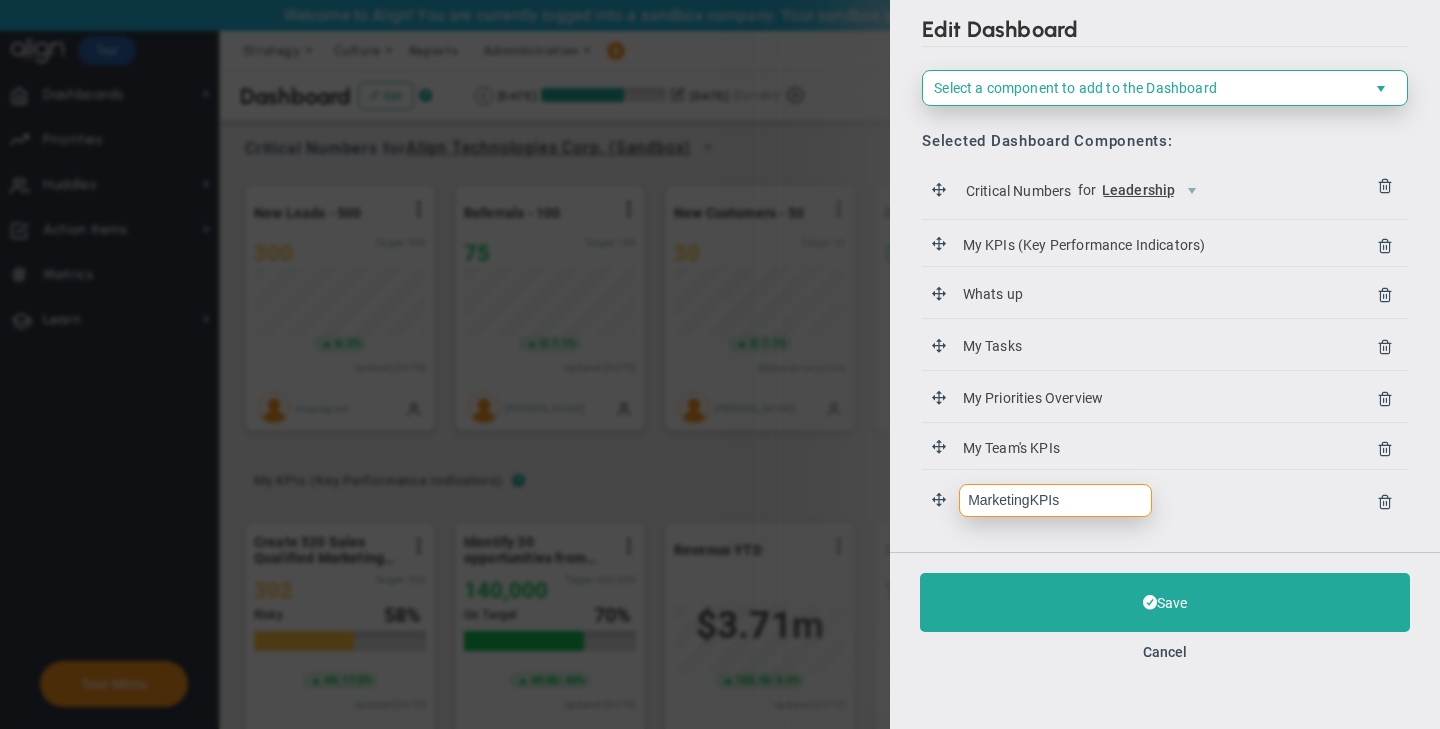 type on "Marketing KPIs" 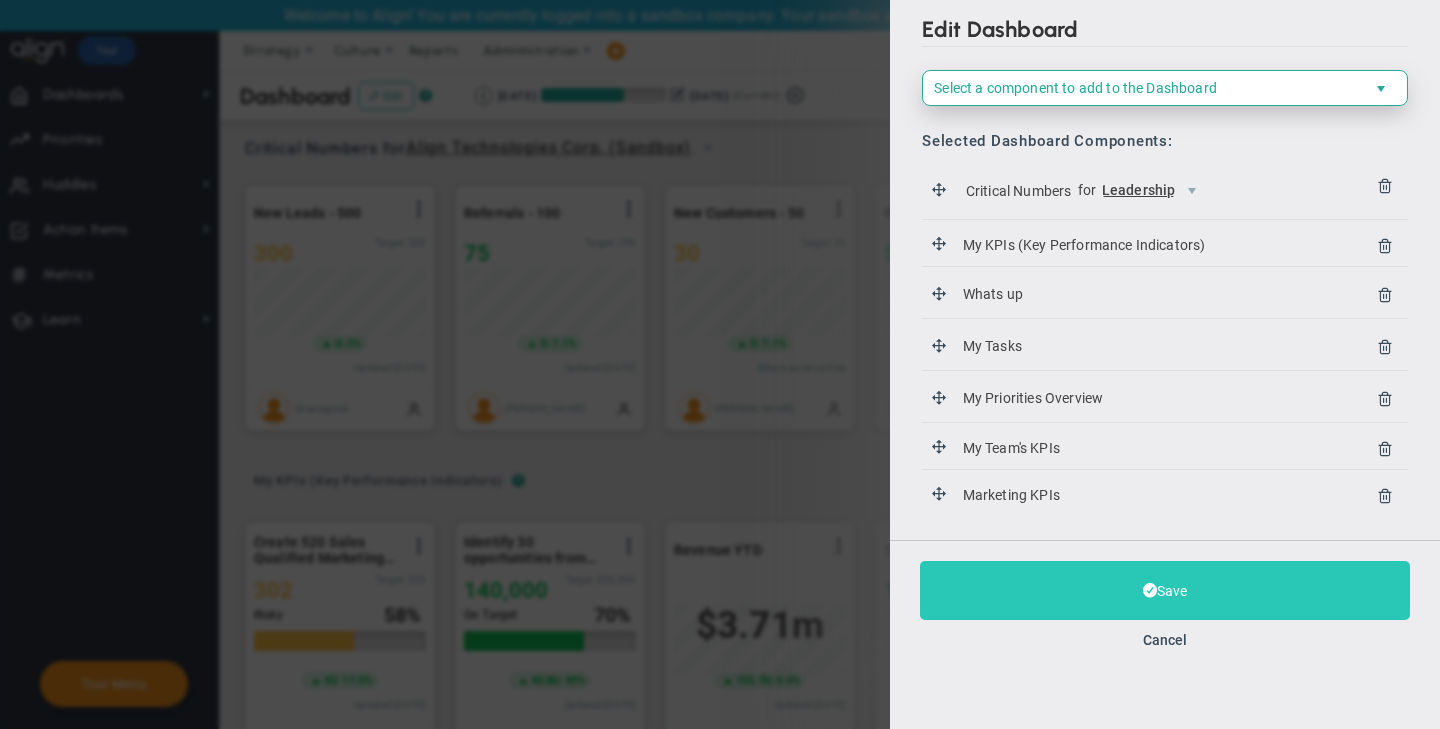 click on "Save" at bounding box center [1165, 590] 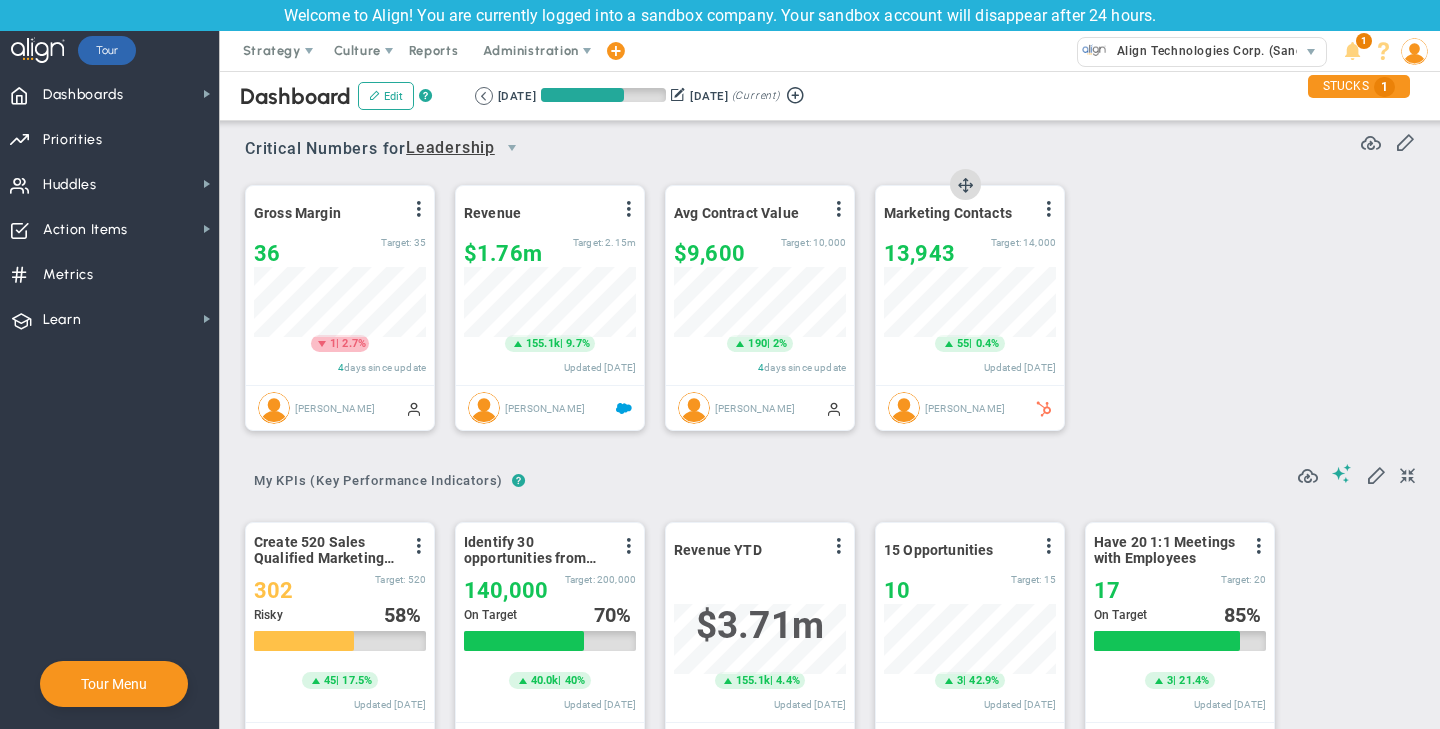 scroll, scrollTop: 999930, scrollLeft: 999828, axis: both 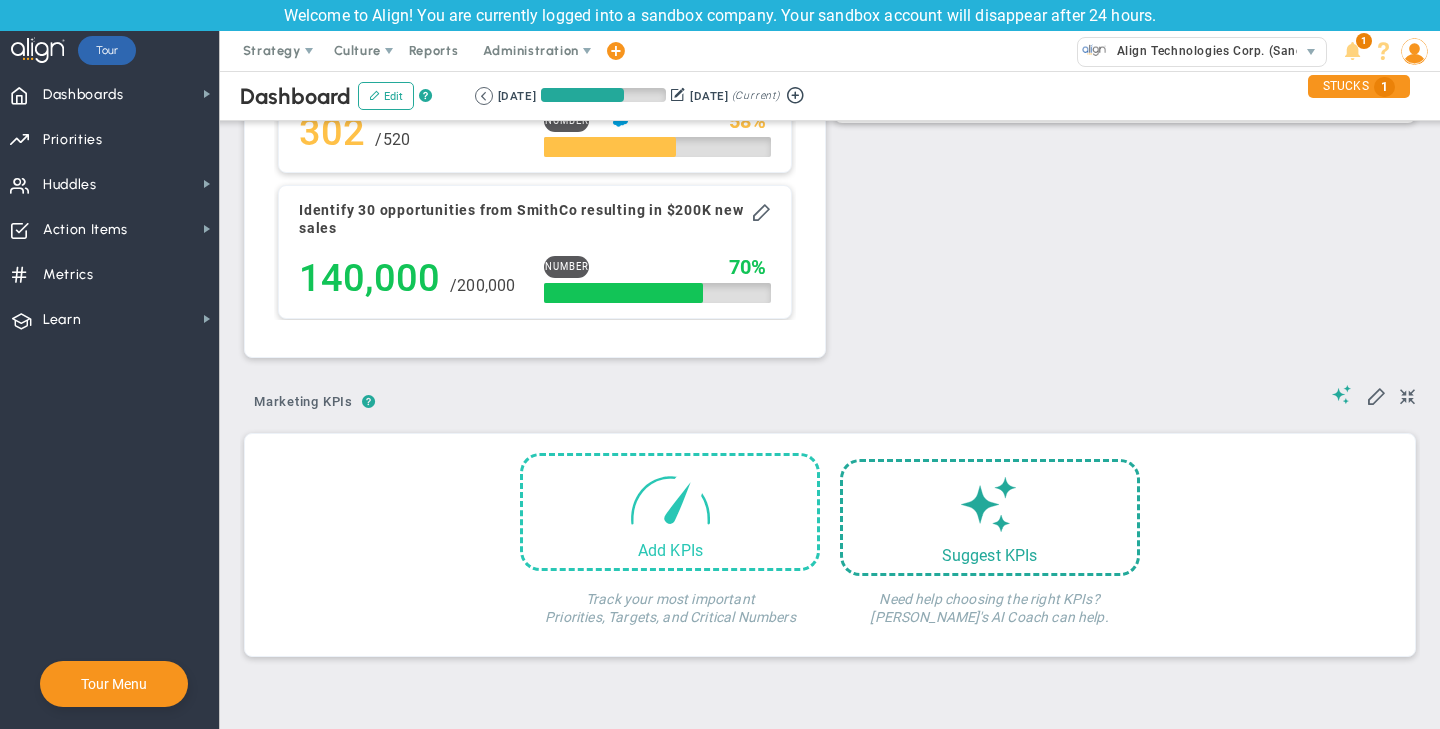 click at bounding box center [670, 498] 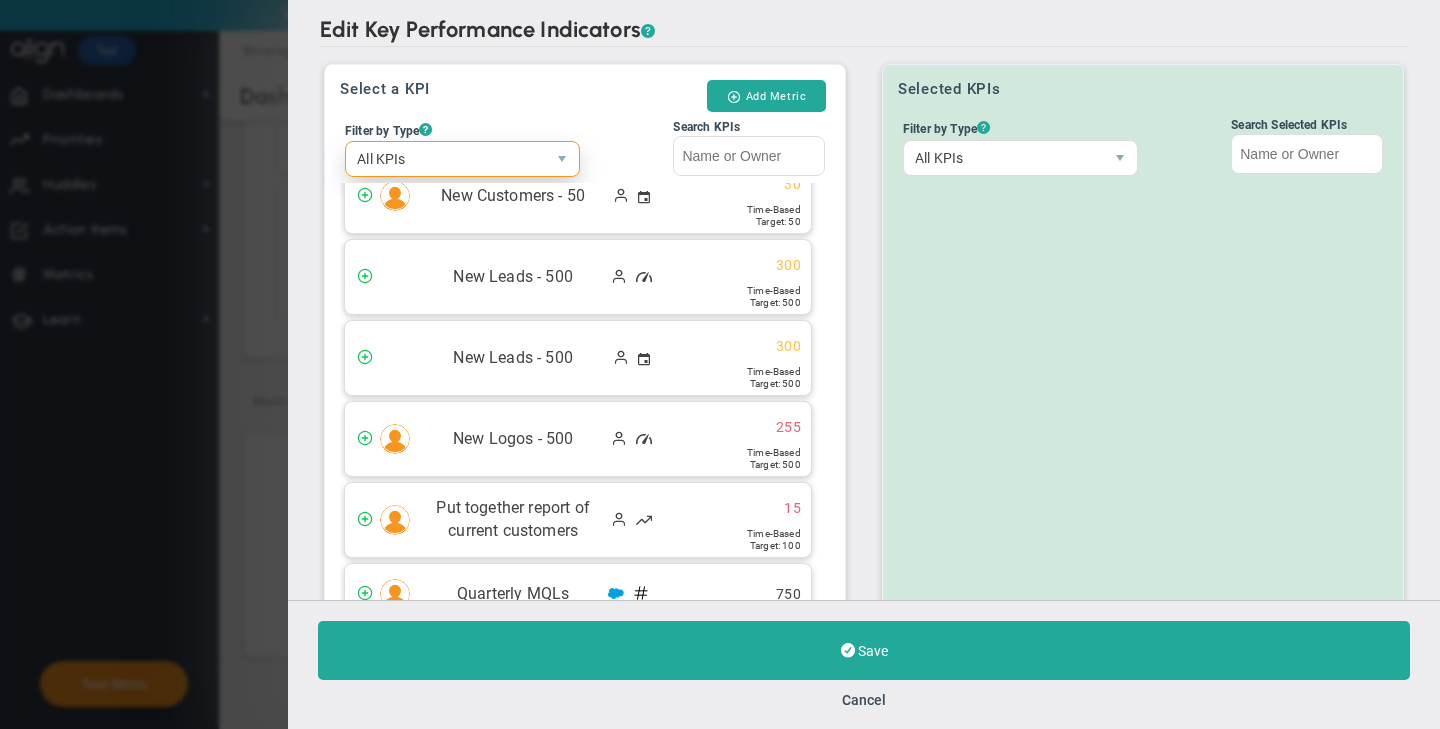 click at bounding box center [562, 159] 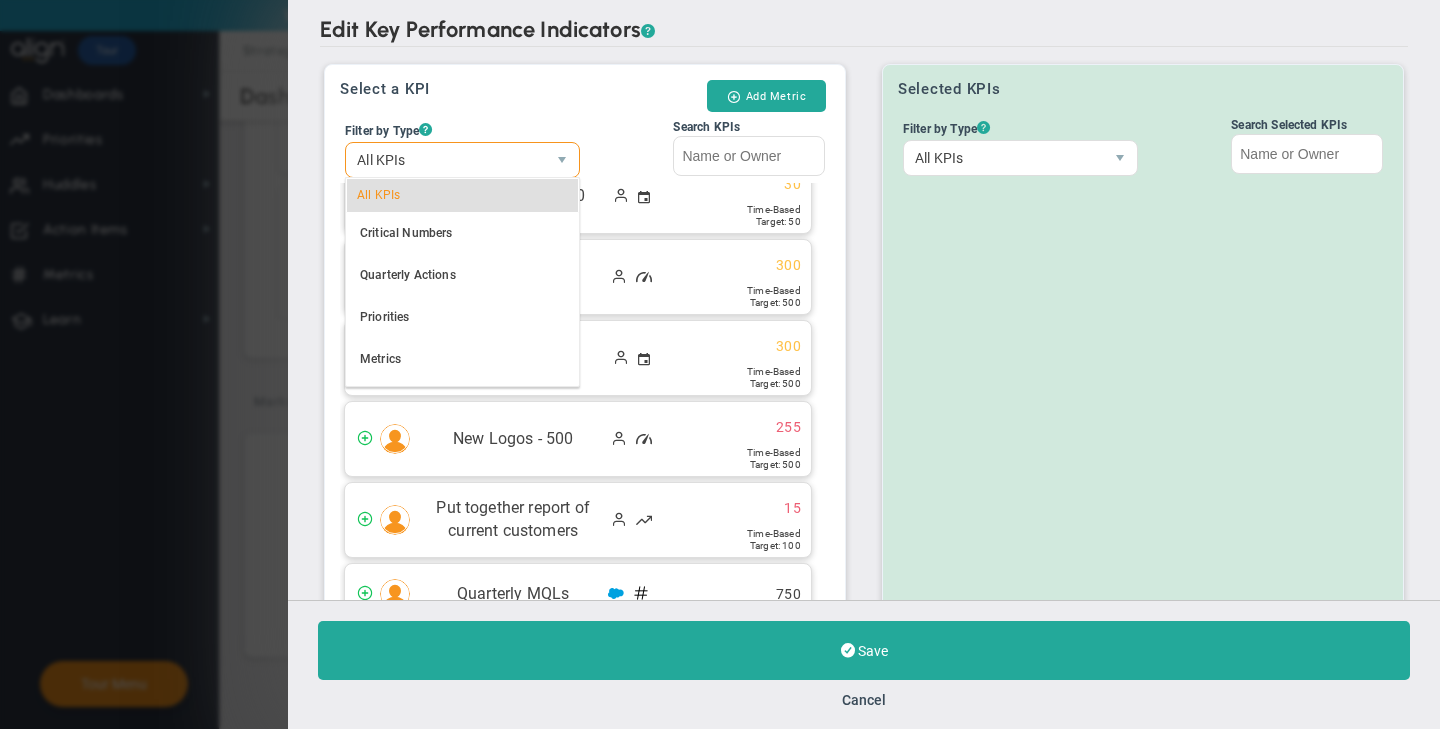 click on "Filter by Type
?
All KPIs All KPIs Critical Numbers Quarterly Actions Priorities Metrics KPIs I Own" at bounding box center (462, 149) 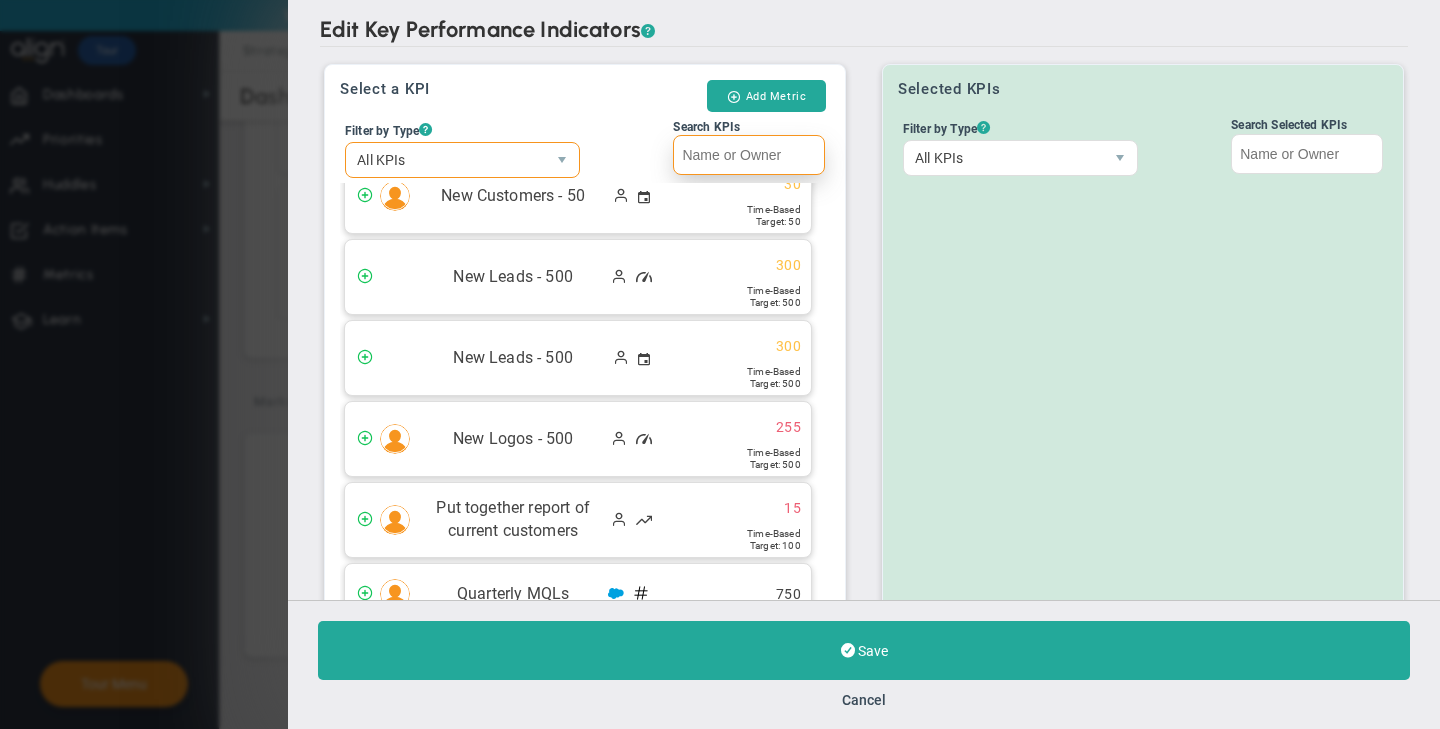click on "Search KPIs" at bounding box center [749, 155] 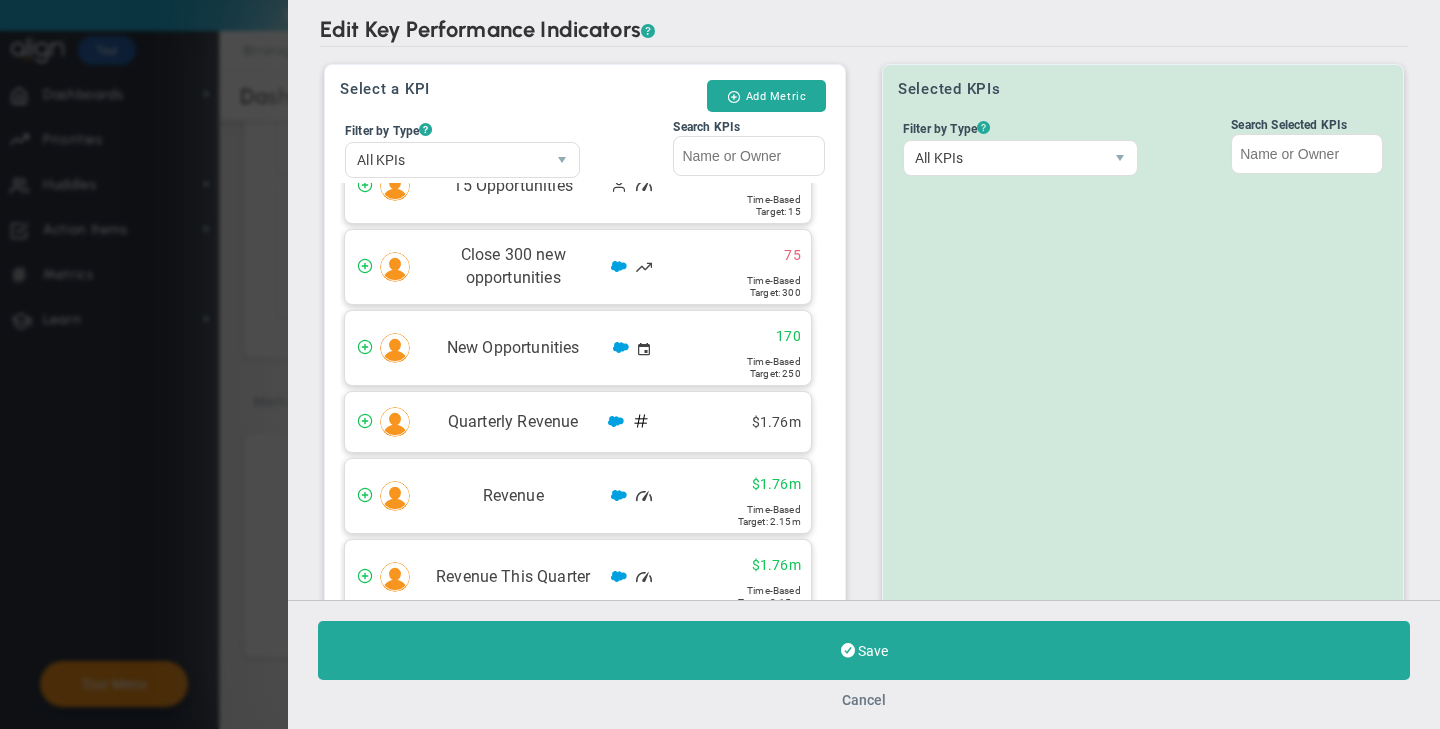 click on "Cancel" at bounding box center (864, 700) 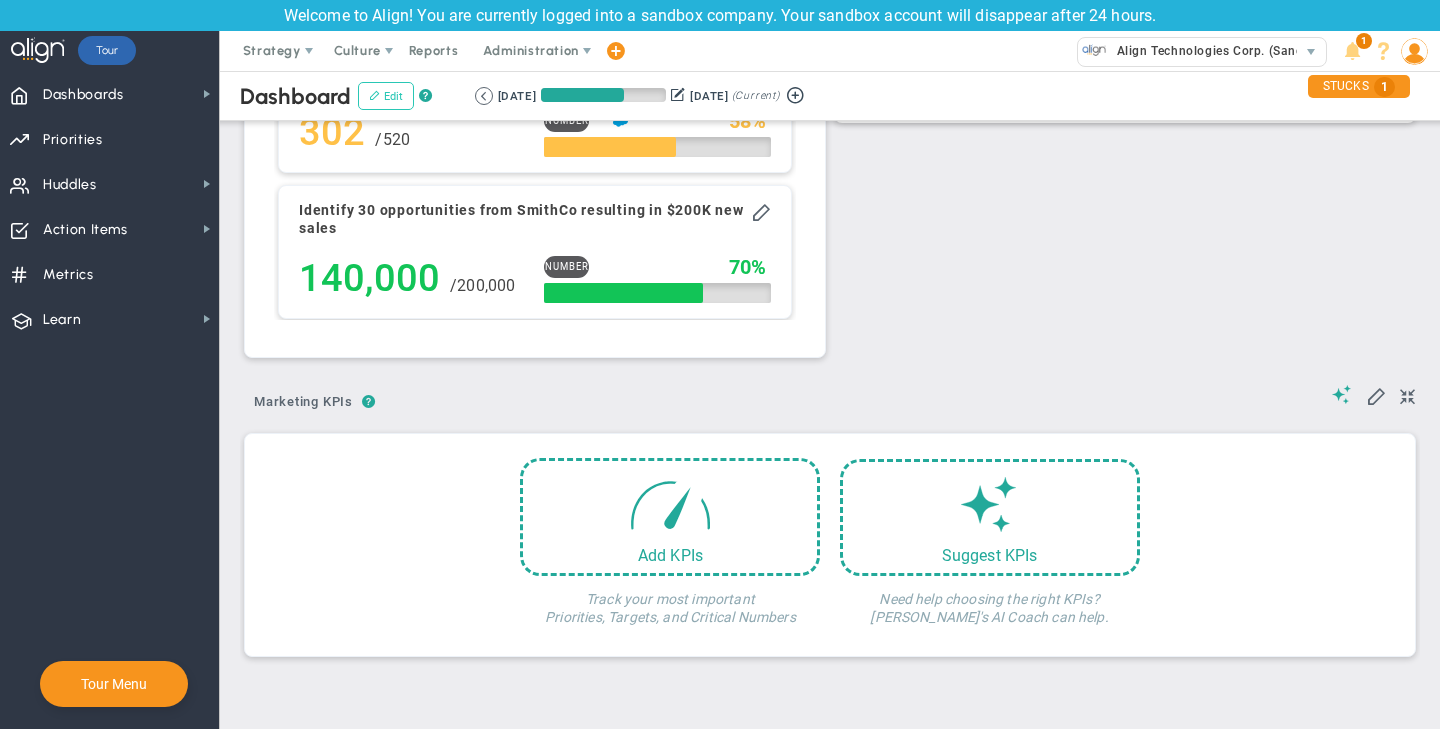 click on "Edit" at bounding box center (386, 96) 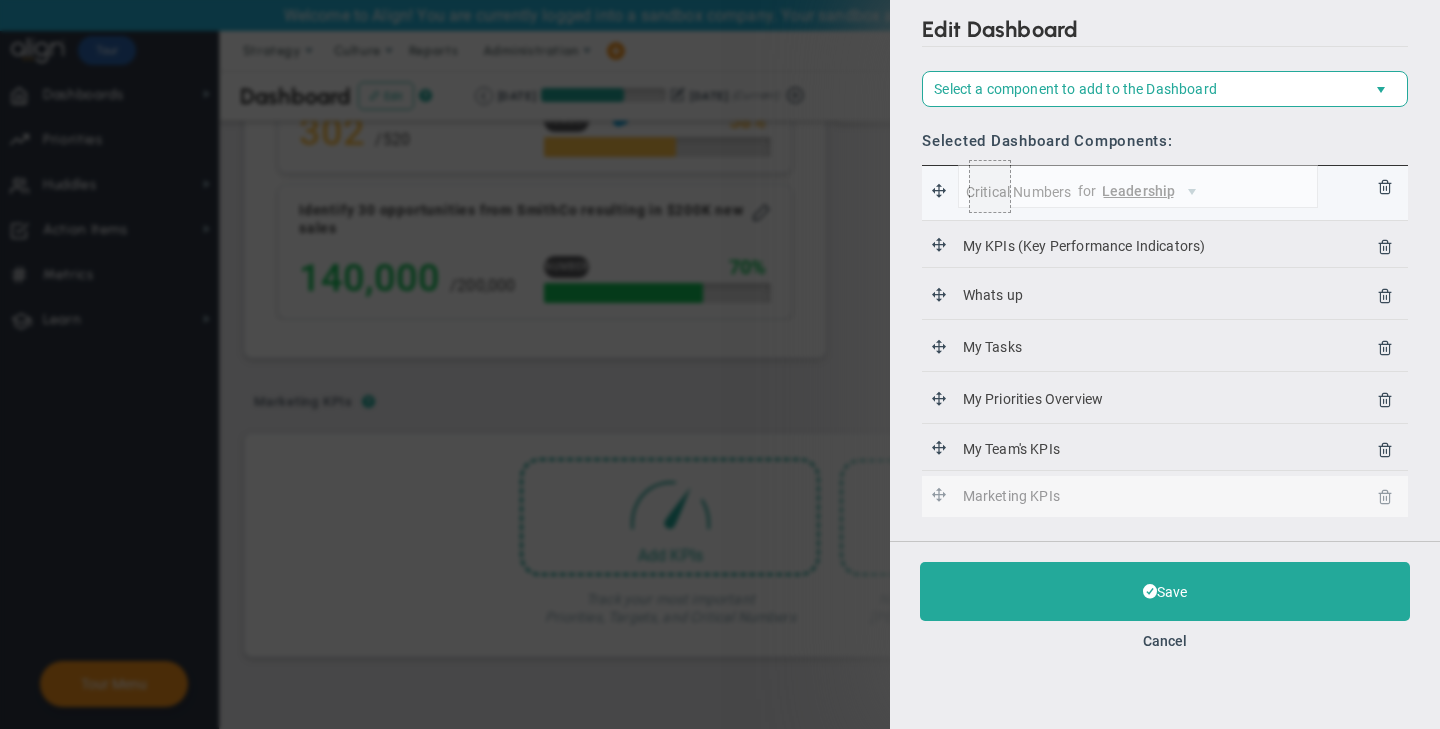 drag, startPoint x: 938, startPoint y: 495, endPoint x: 958, endPoint y: 165, distance: 330.6055 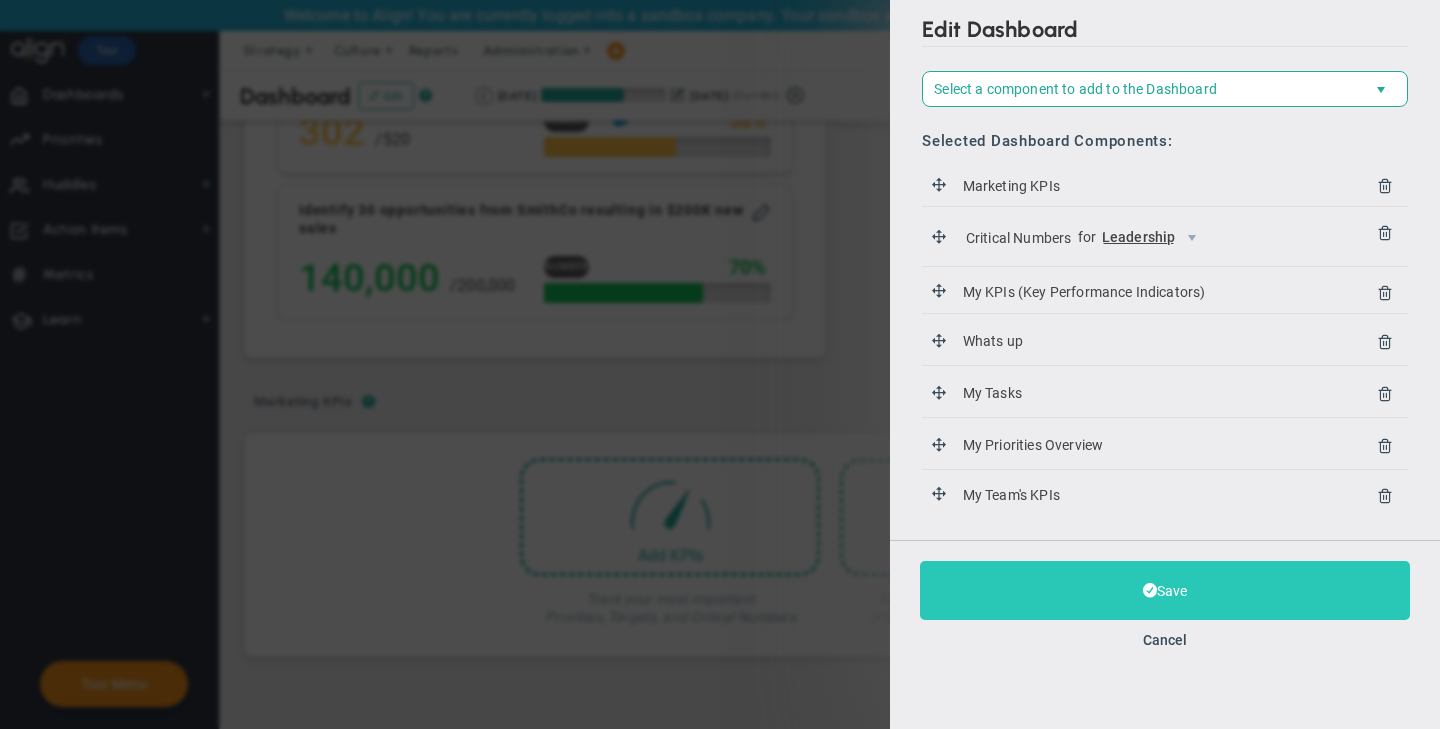 click on "Save" at bounding box center (1165, 590) 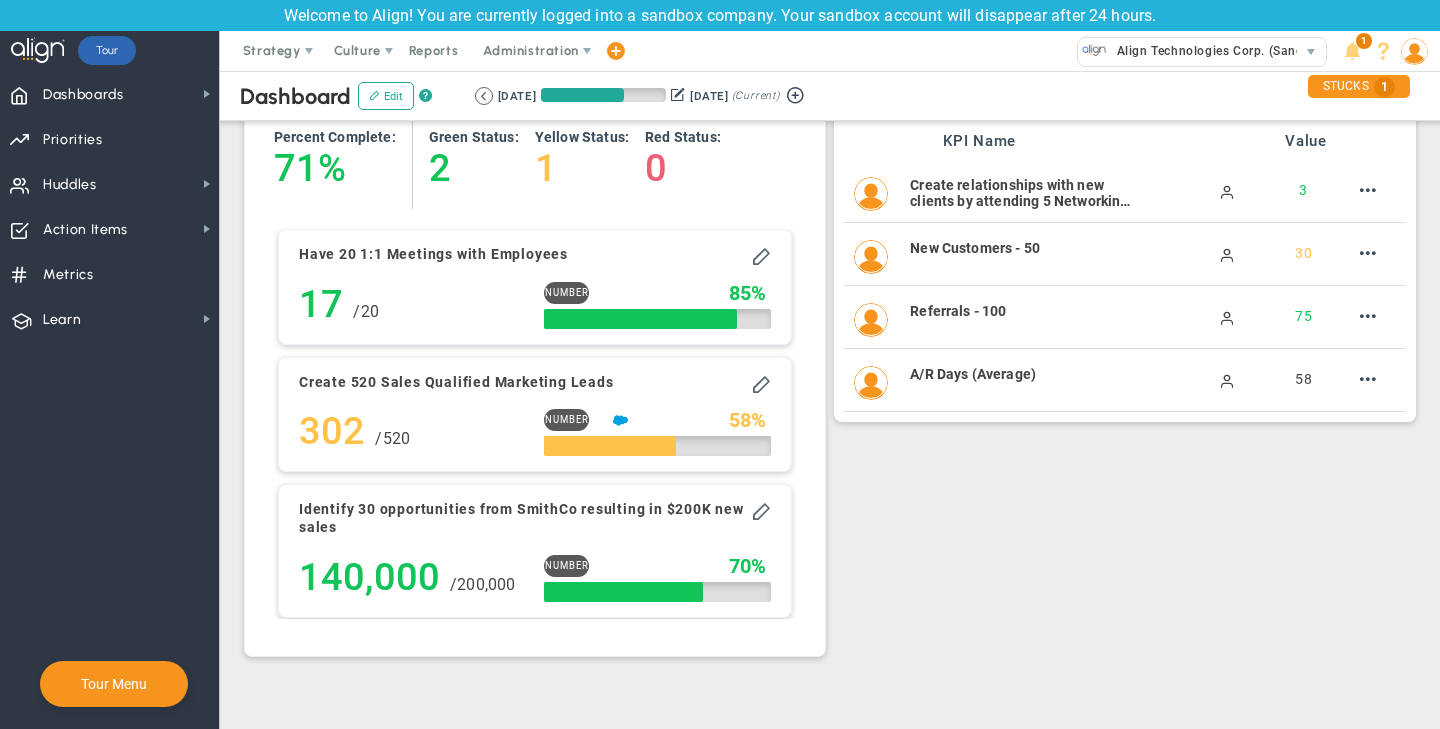 scroll, scrollTop: 0, scrollLeft: 0, axis: both 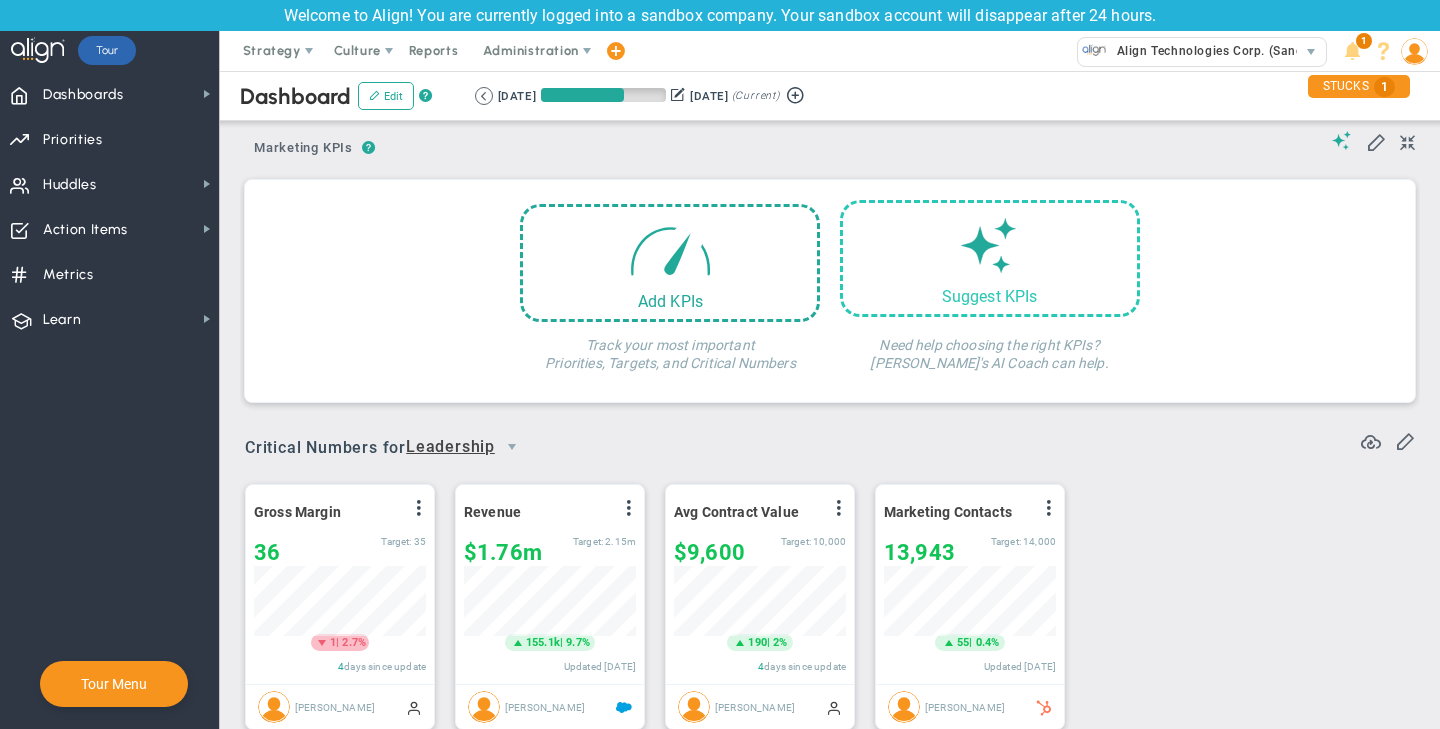 click on "Suggest KPIs" at bounding box center (990, 296) 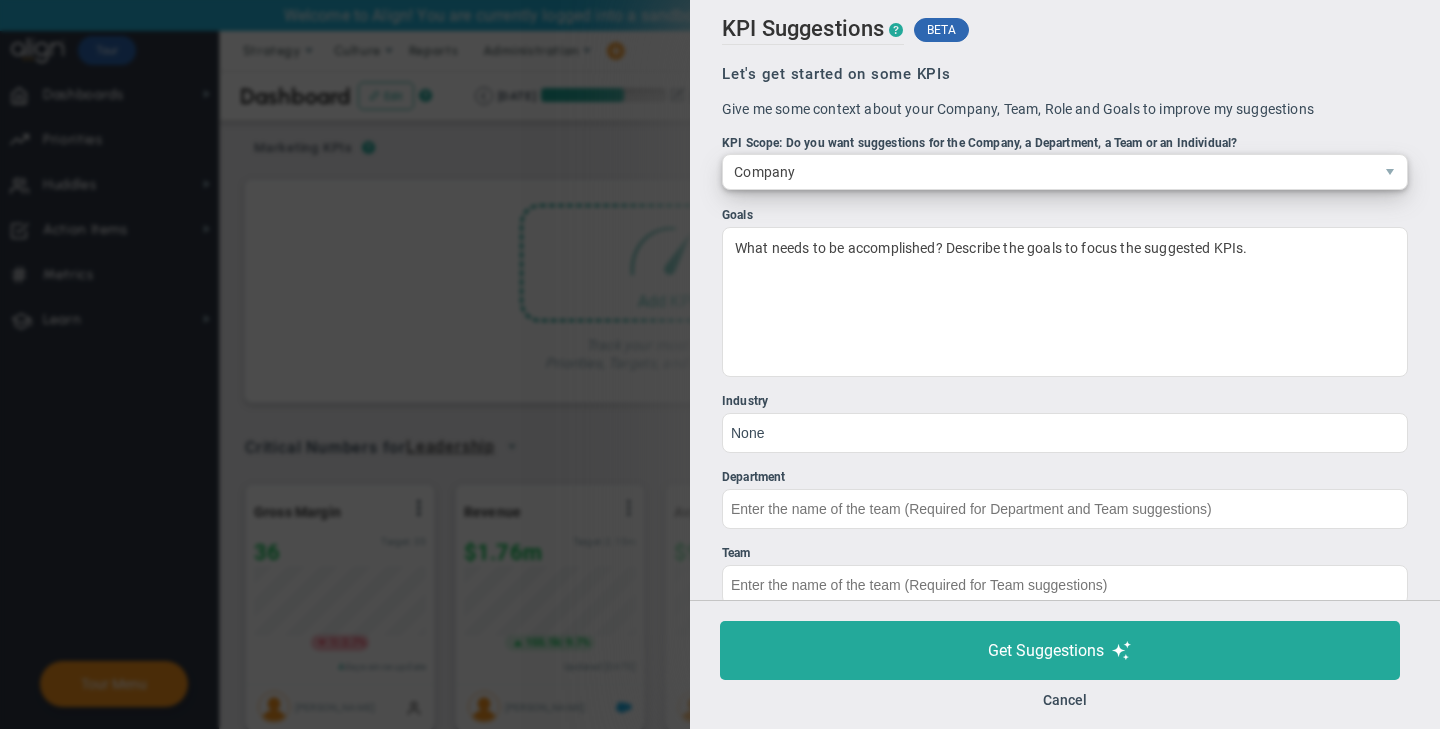click on "Company" at bounding box center [1048, 172] 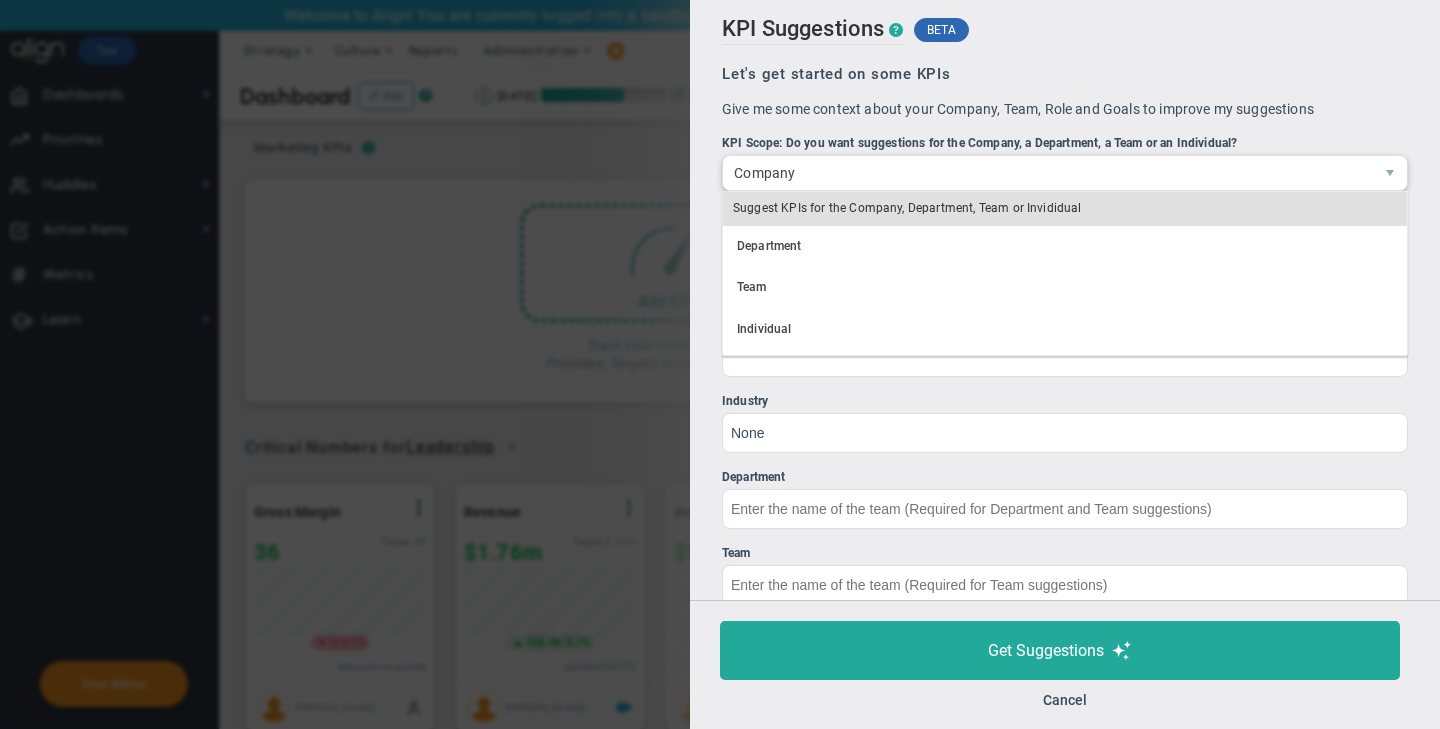 click on "Let's get started on some KPIs
Give me some context about your Company, Team, Role and Goals to improve my suggestions" at bounding box center [1065, 92] 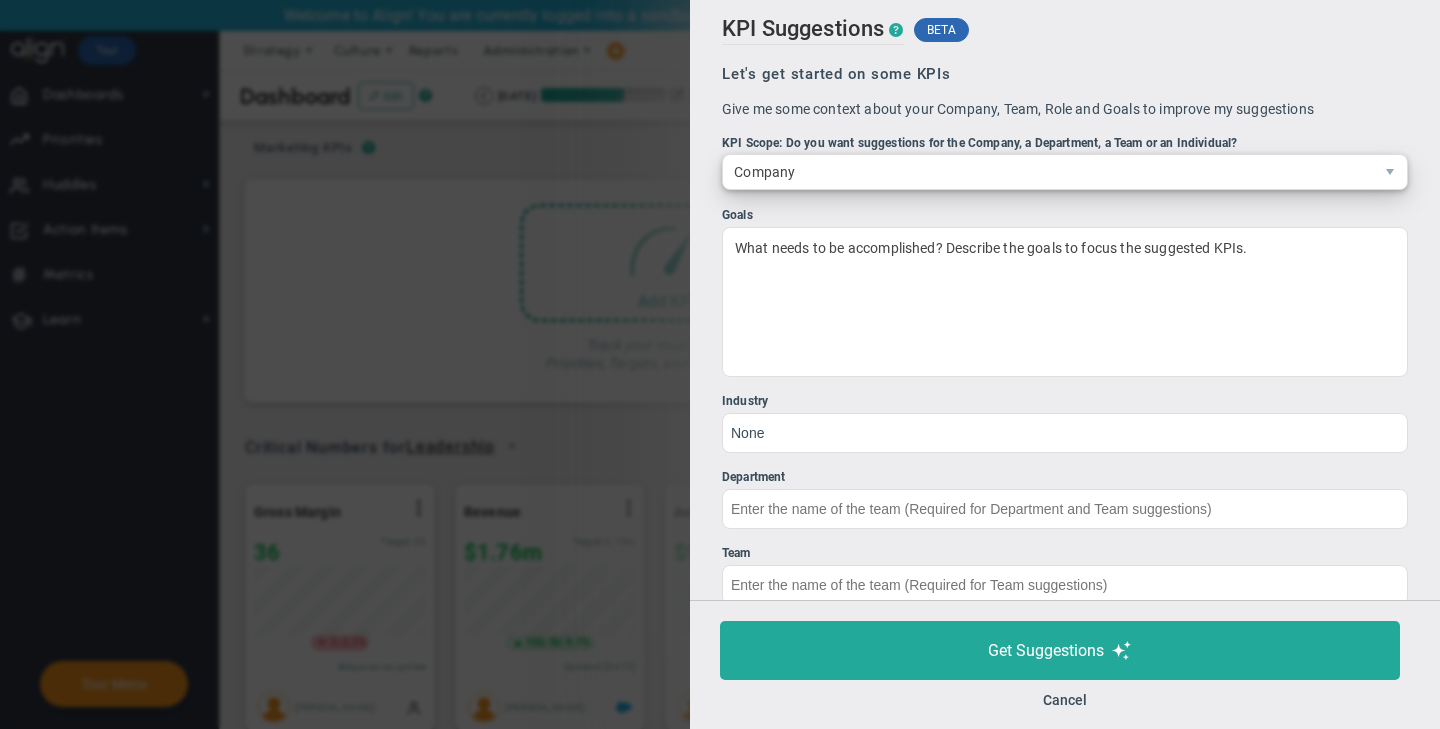 click on "Company" at bounding box center [1048, 172] 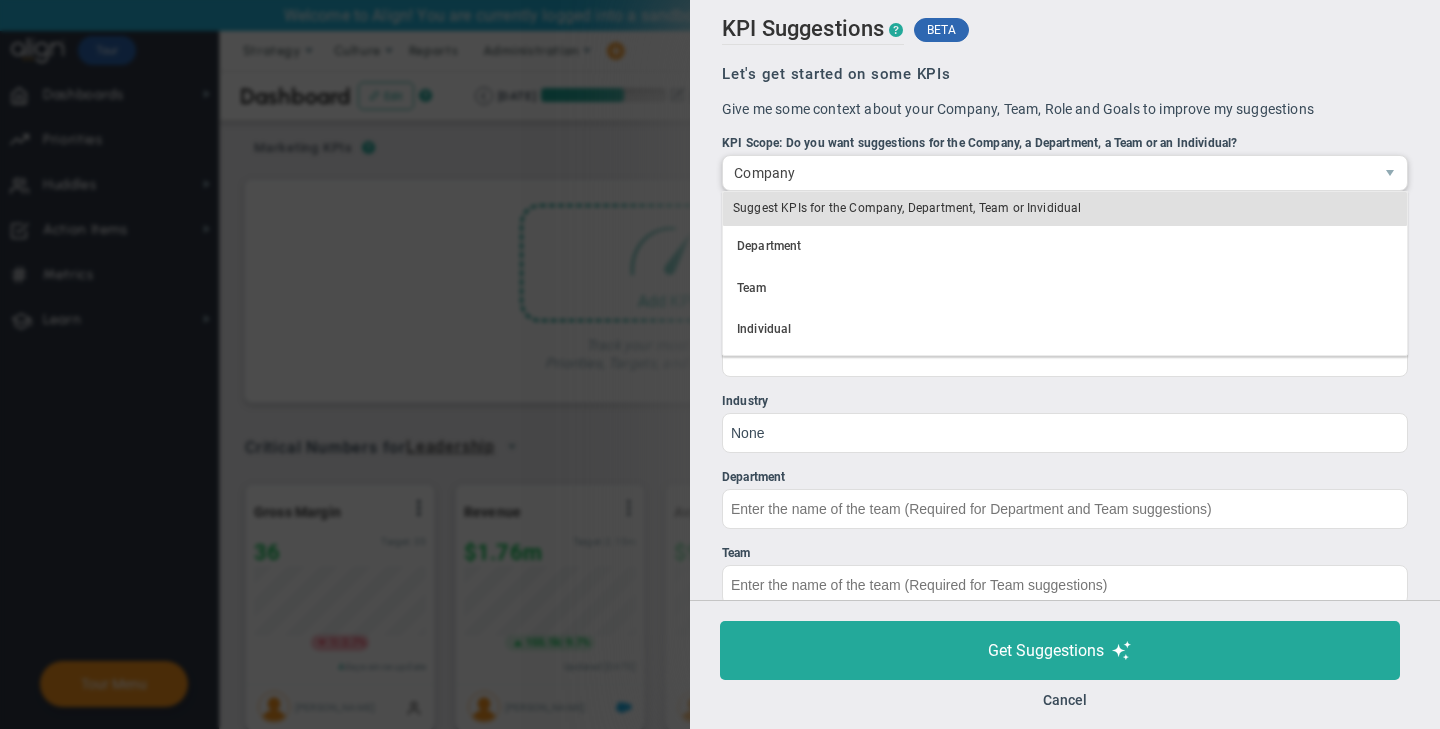 click on "KPI Suggestions ?
BETA" at bounding box center (1065, 33) 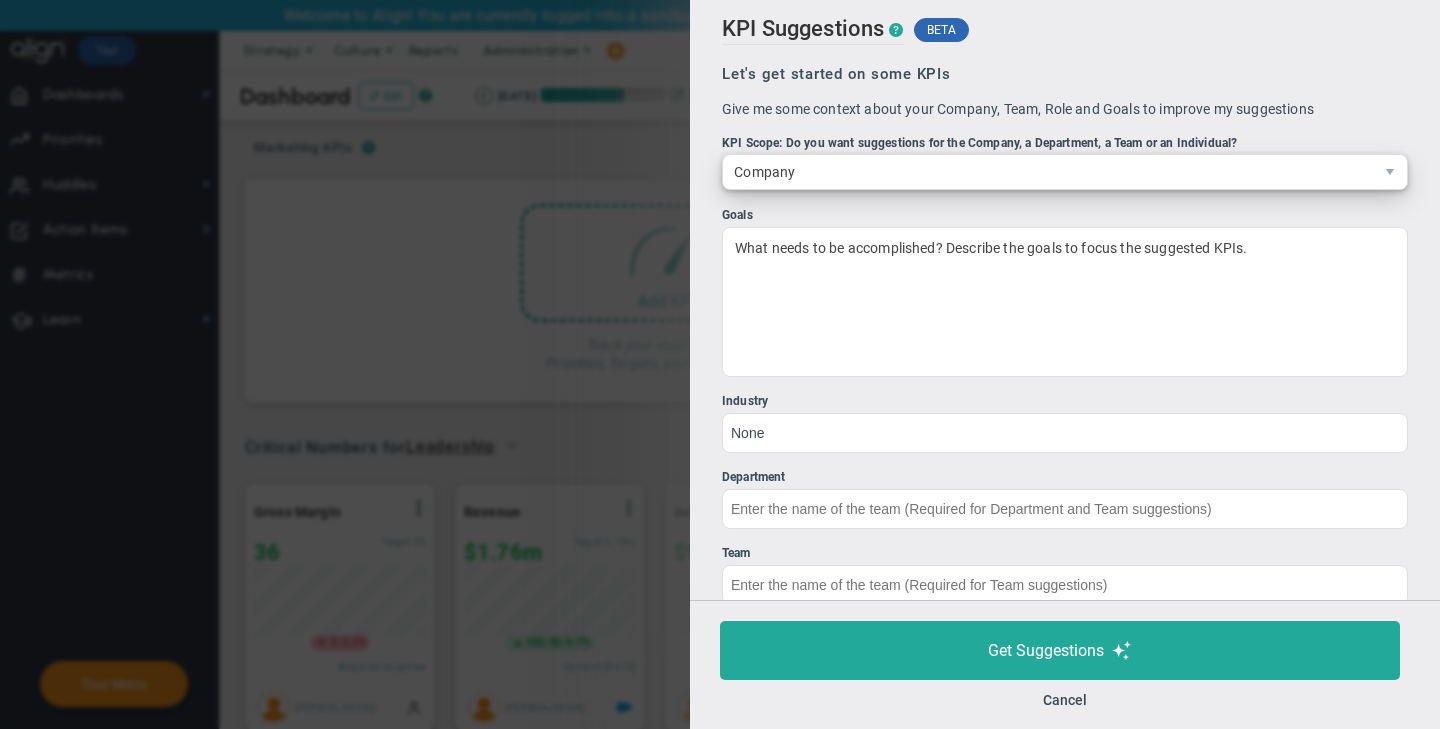 click on "Company" at bounding box center [1048, 172] 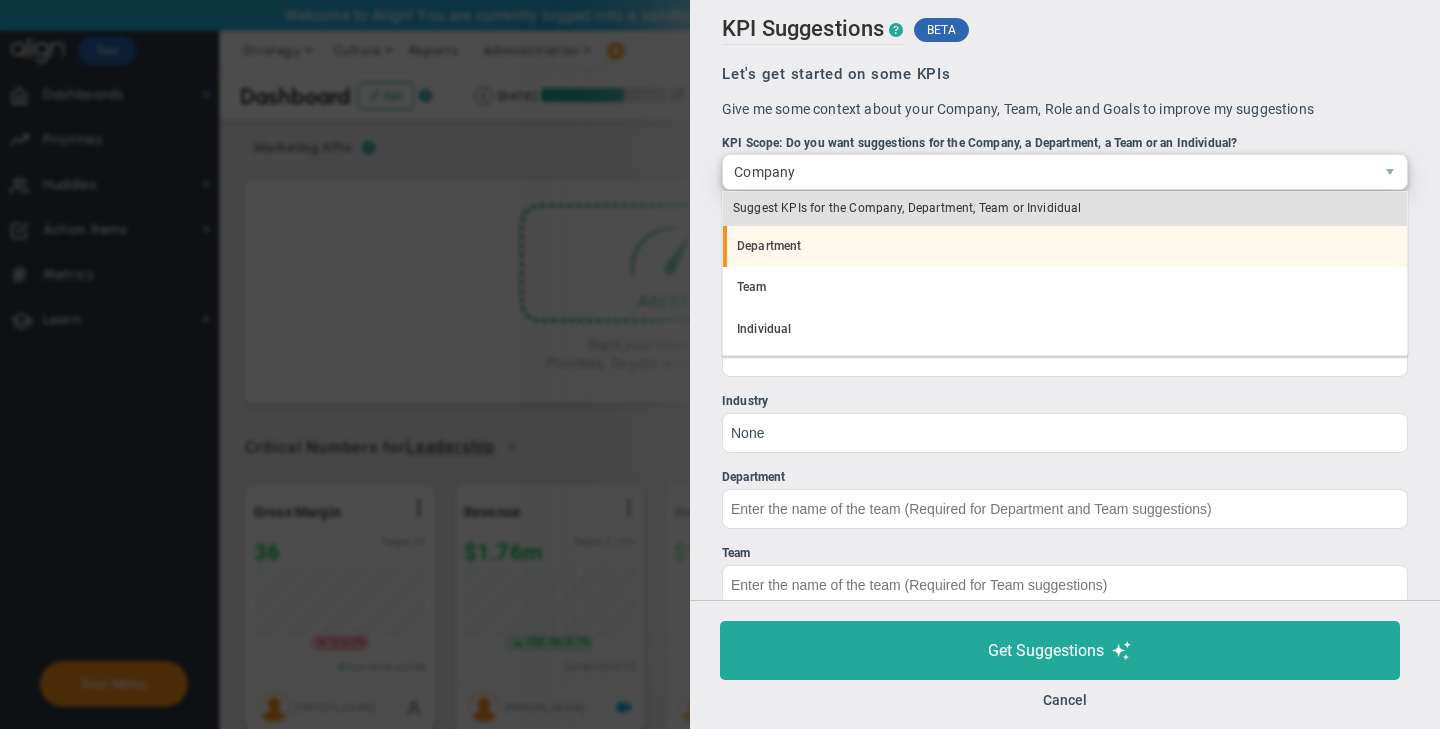 click on "Department" at bounding box center [1065, 247] 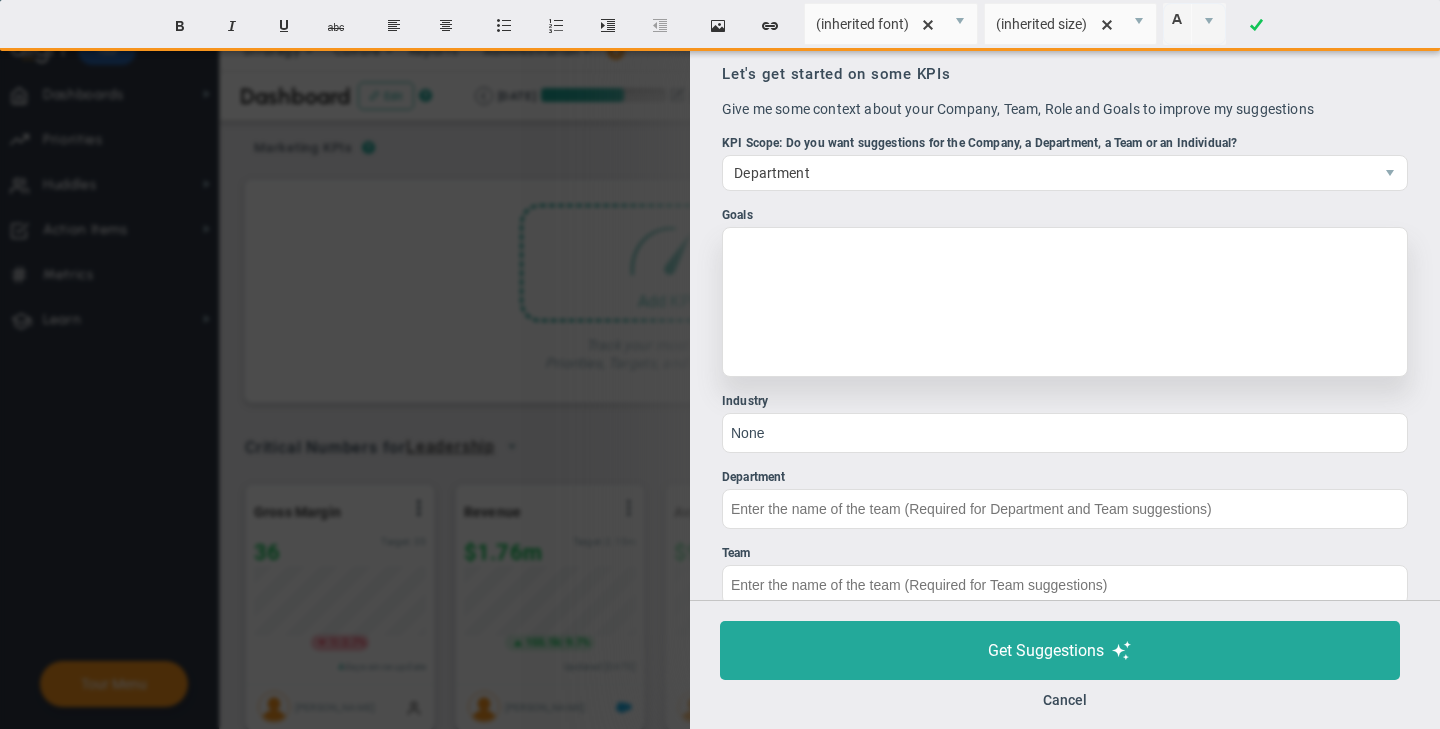 click at bounding box center [1065, 302] 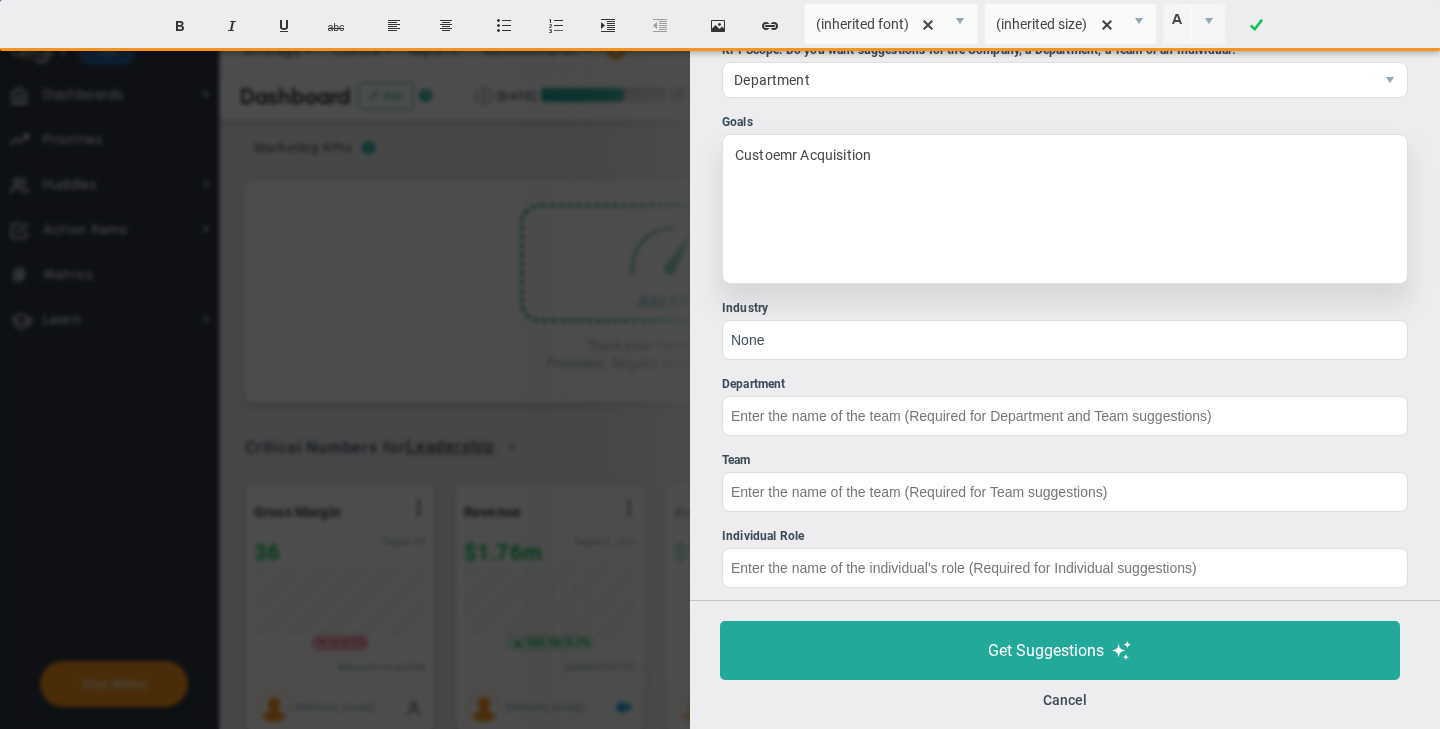 scroll, scrollTop: 116, scrollLeft: 0, axis: vertical 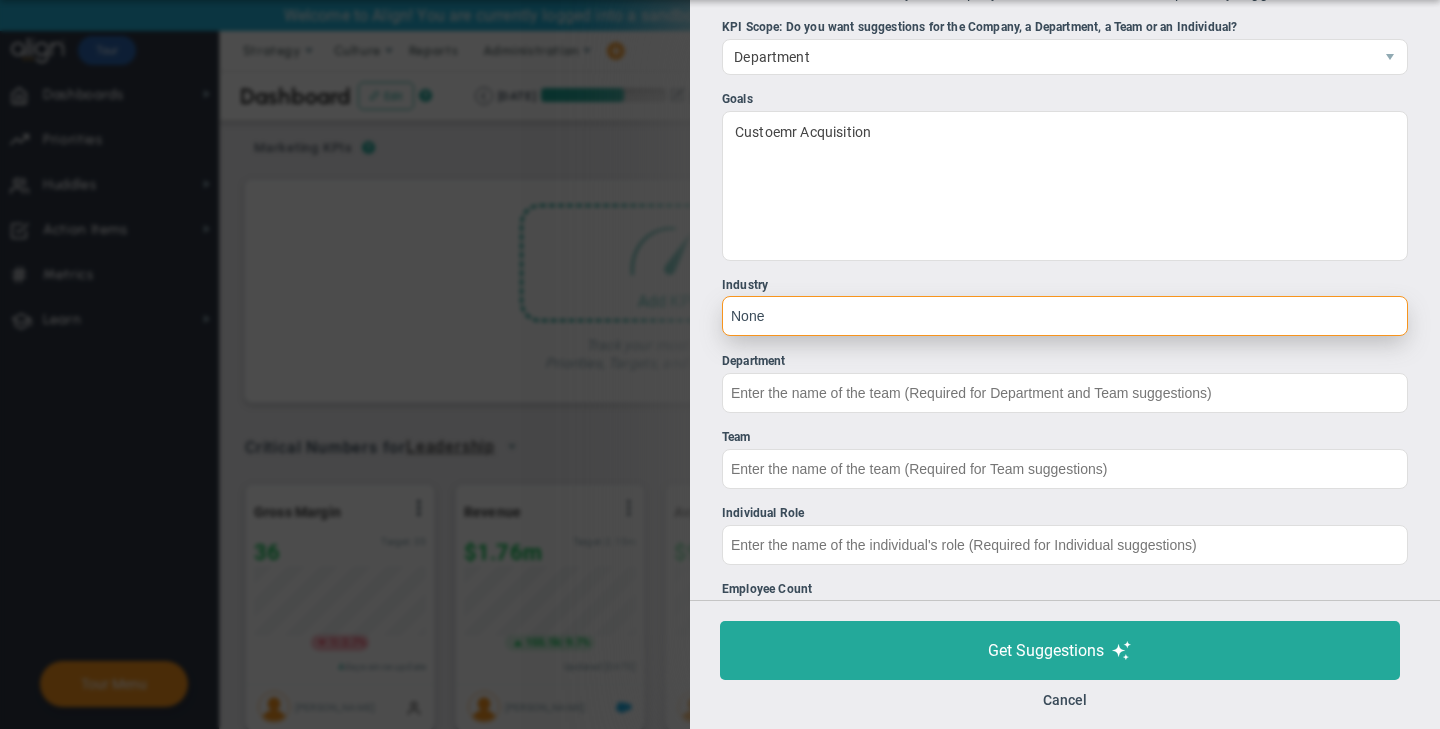 click on "None" at bounding box center (1065, 316) 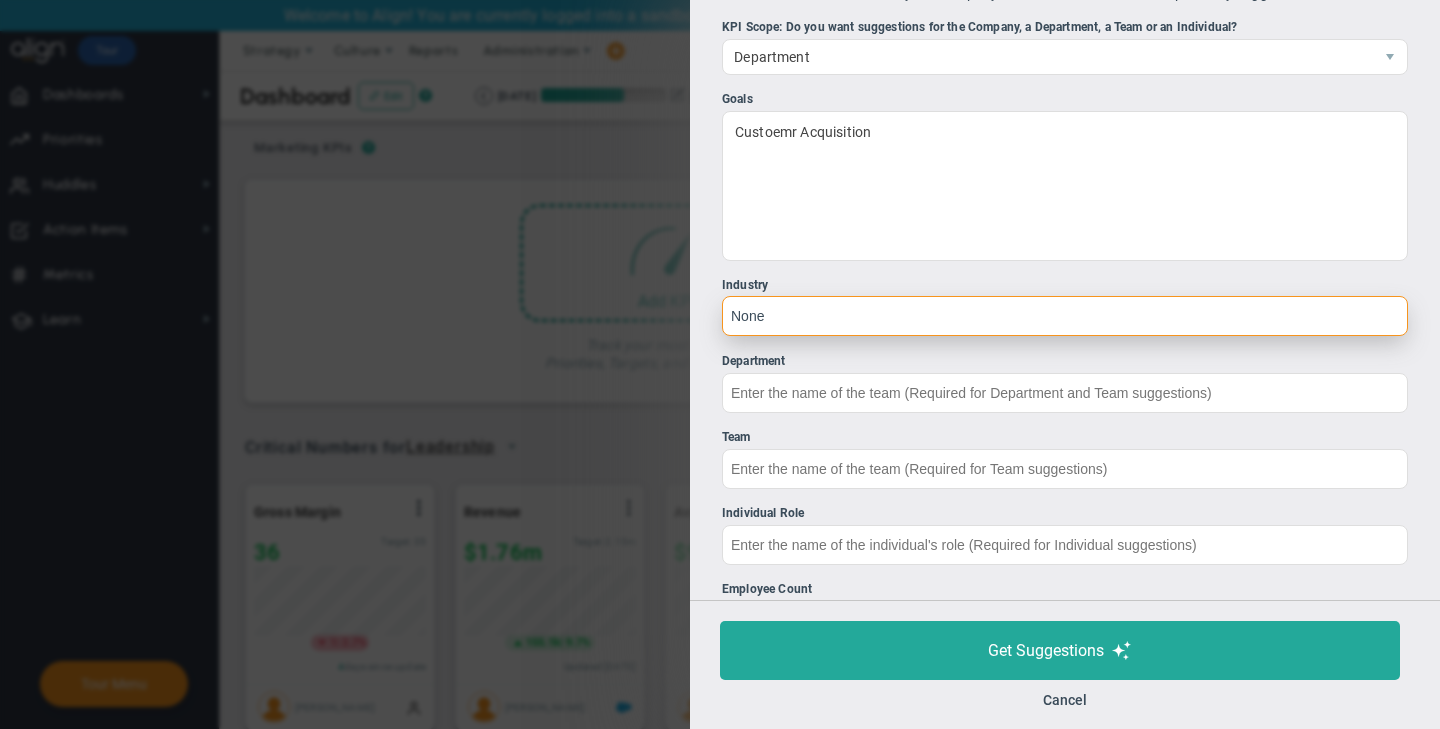 drag, startPoint x: 967, startPoint y: 319, endPoint x: 645, endPoint y: 304, distance: 322.34918 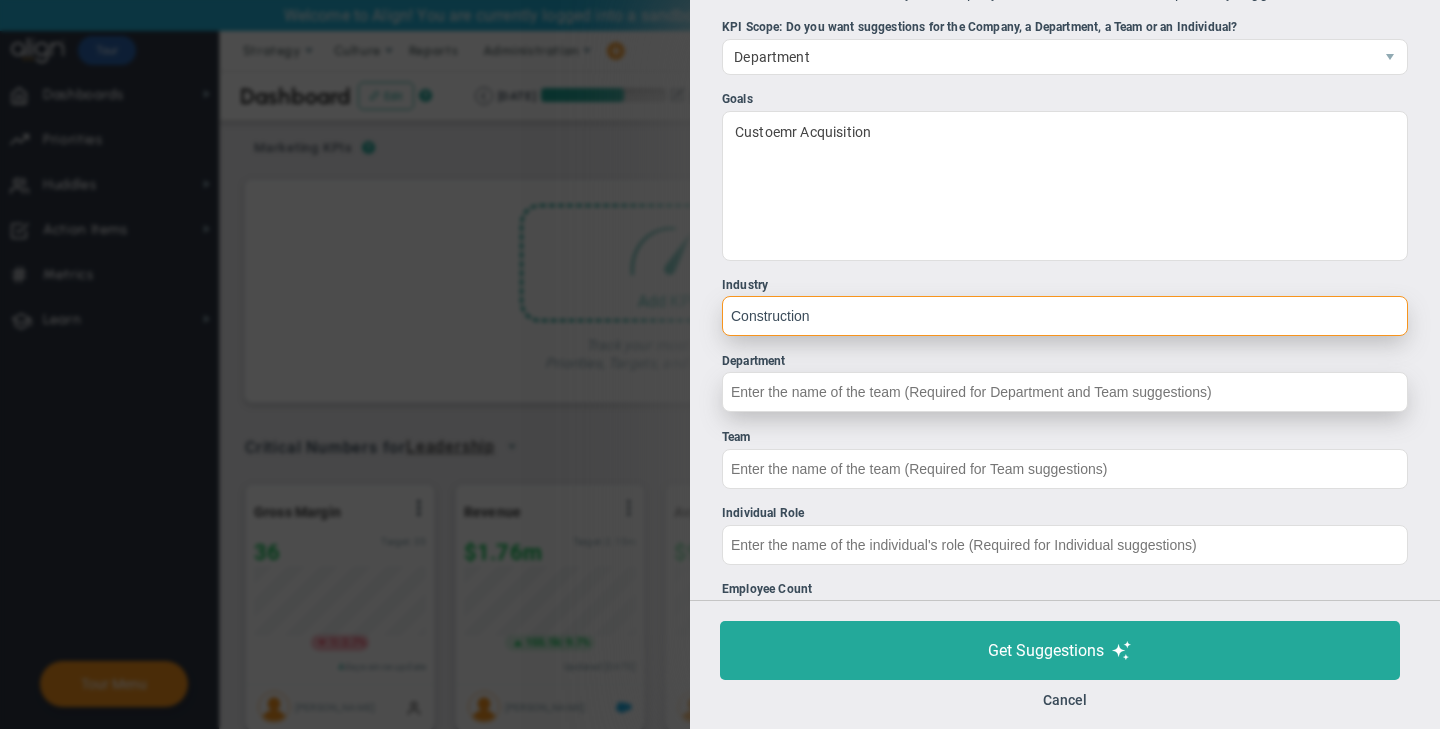 type on "Construction" 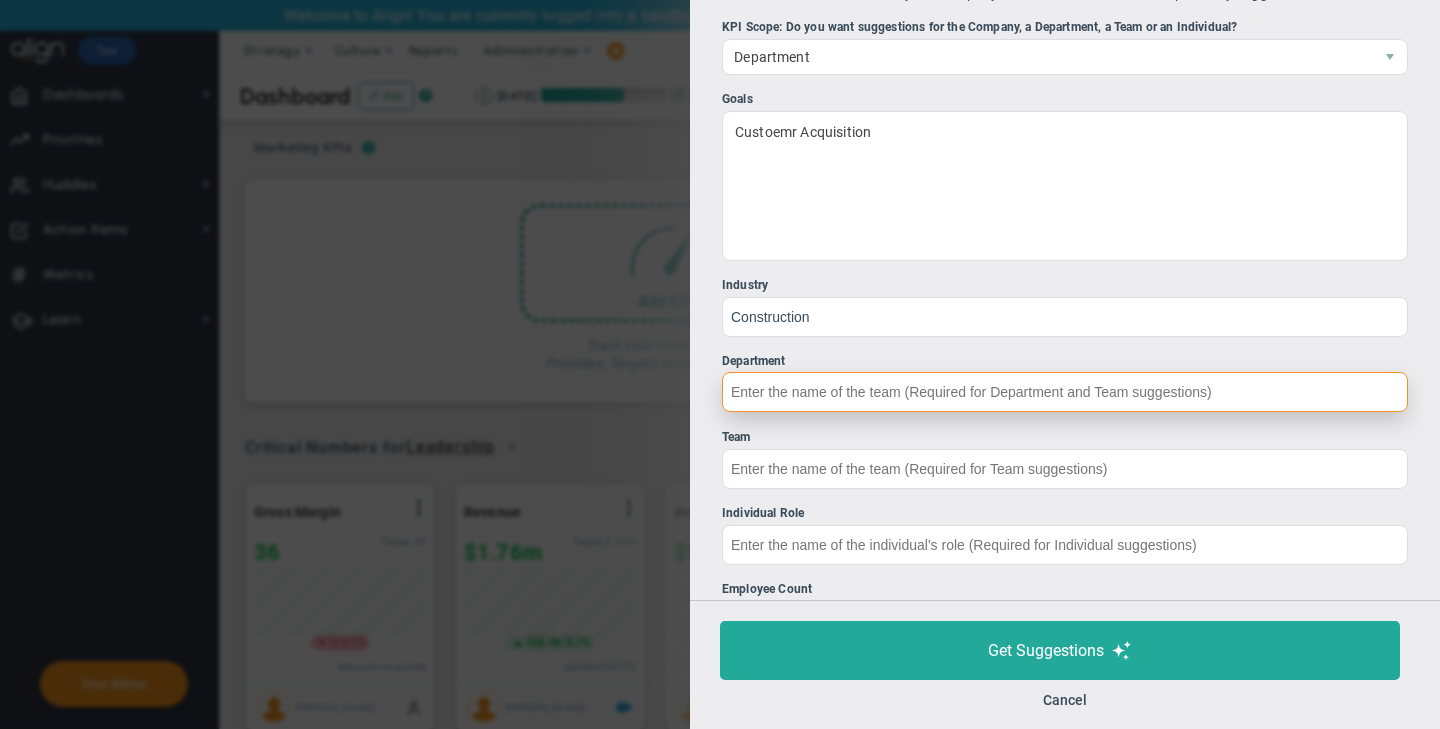 click on "Department" at bounding box center [1065, 392] 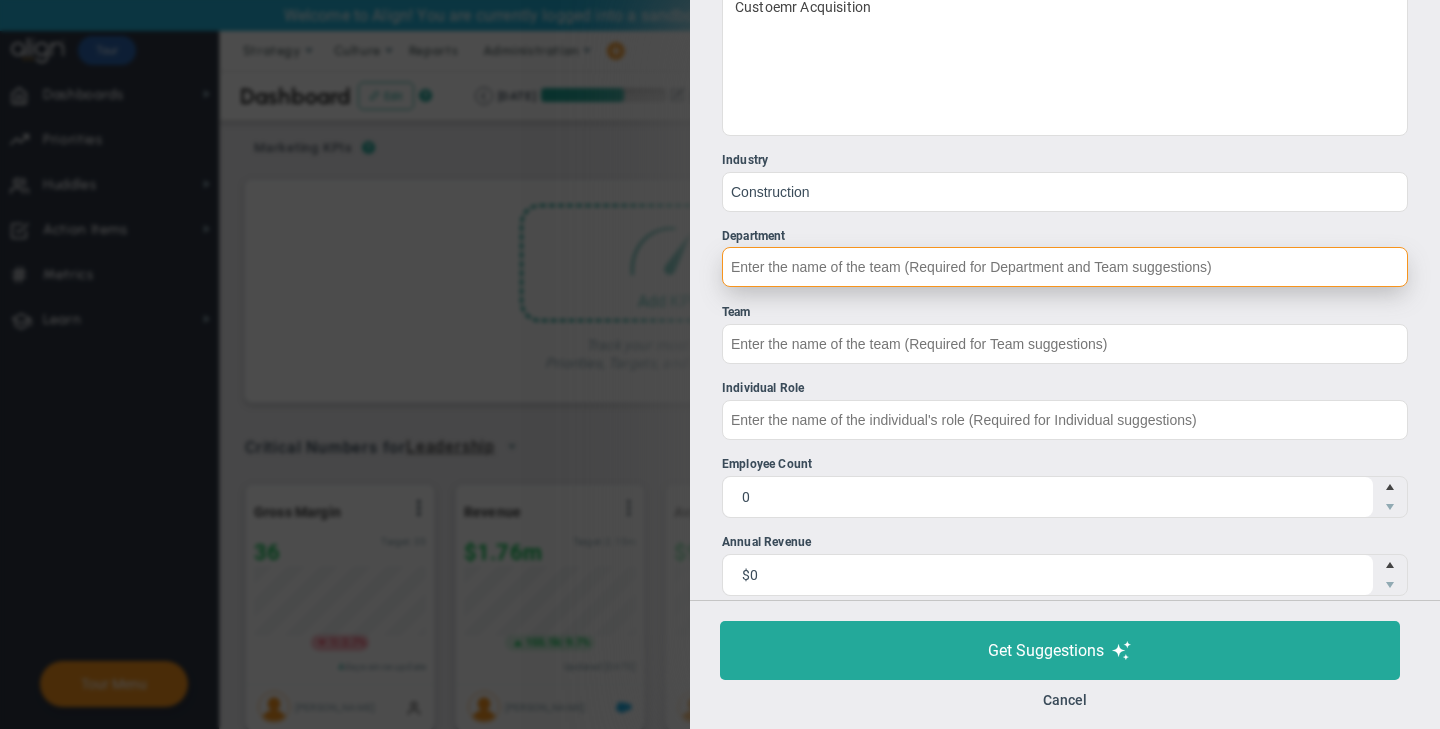 scroll, scrollTop: 270, scrollLeft: 0, axis: vertical 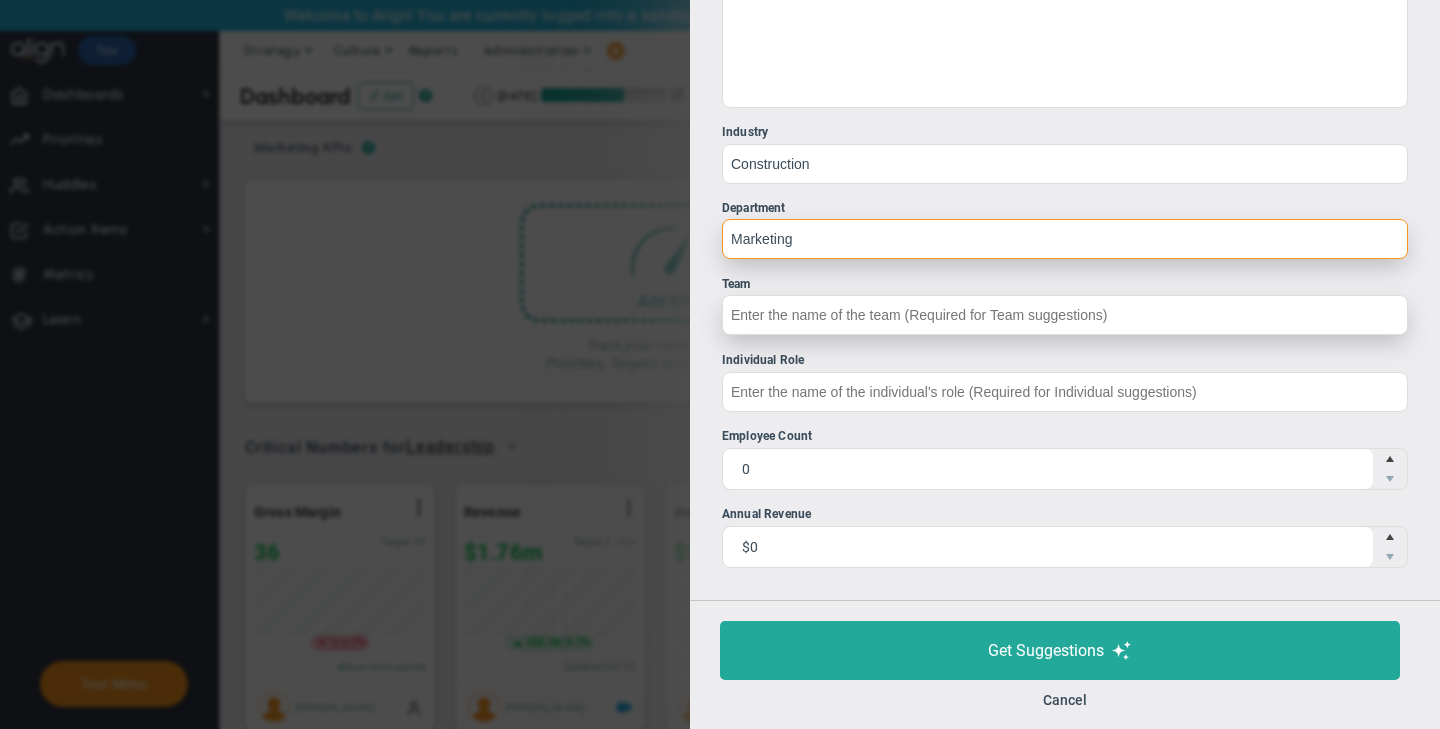 type on "Marketing" 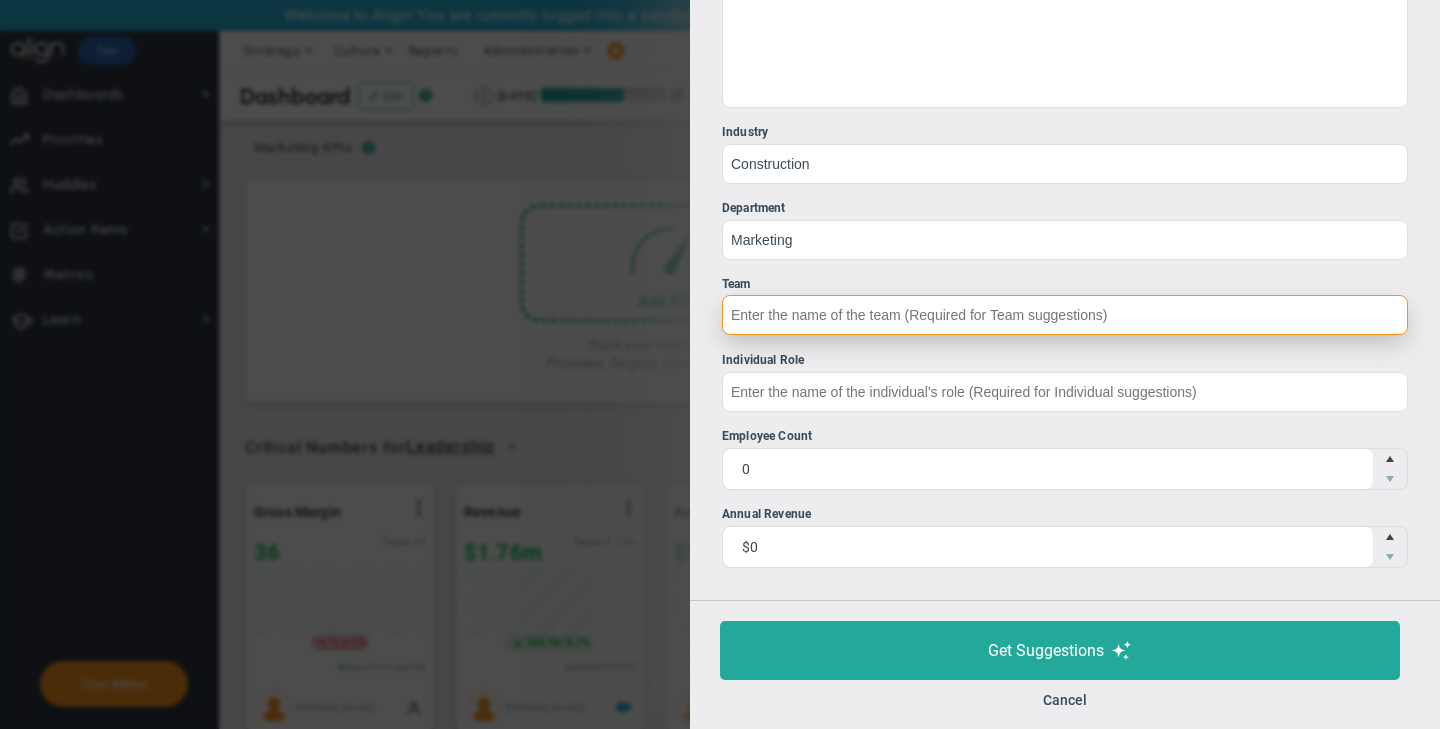 click on "Team" at bounding box center (1065, 315) 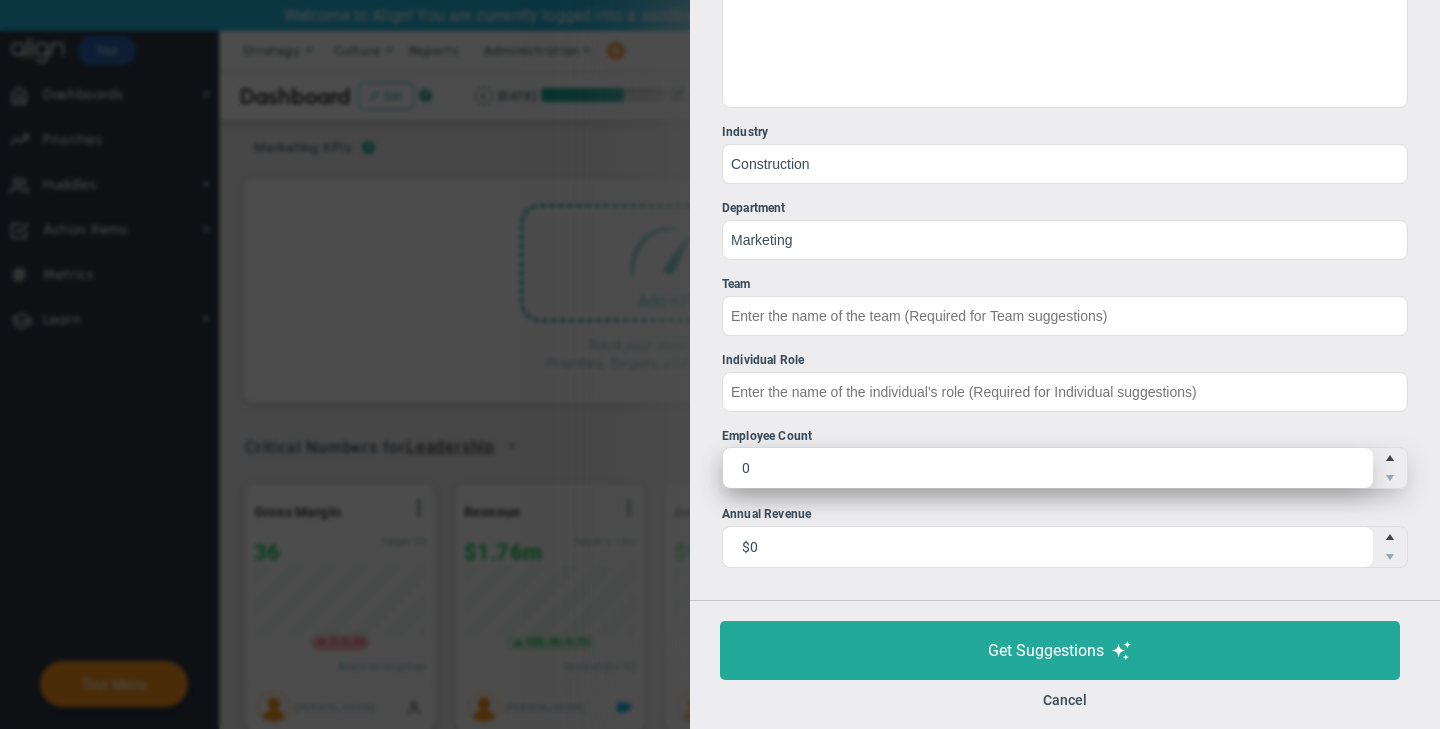 click on "0 0" at bounding box center [1065, 468] 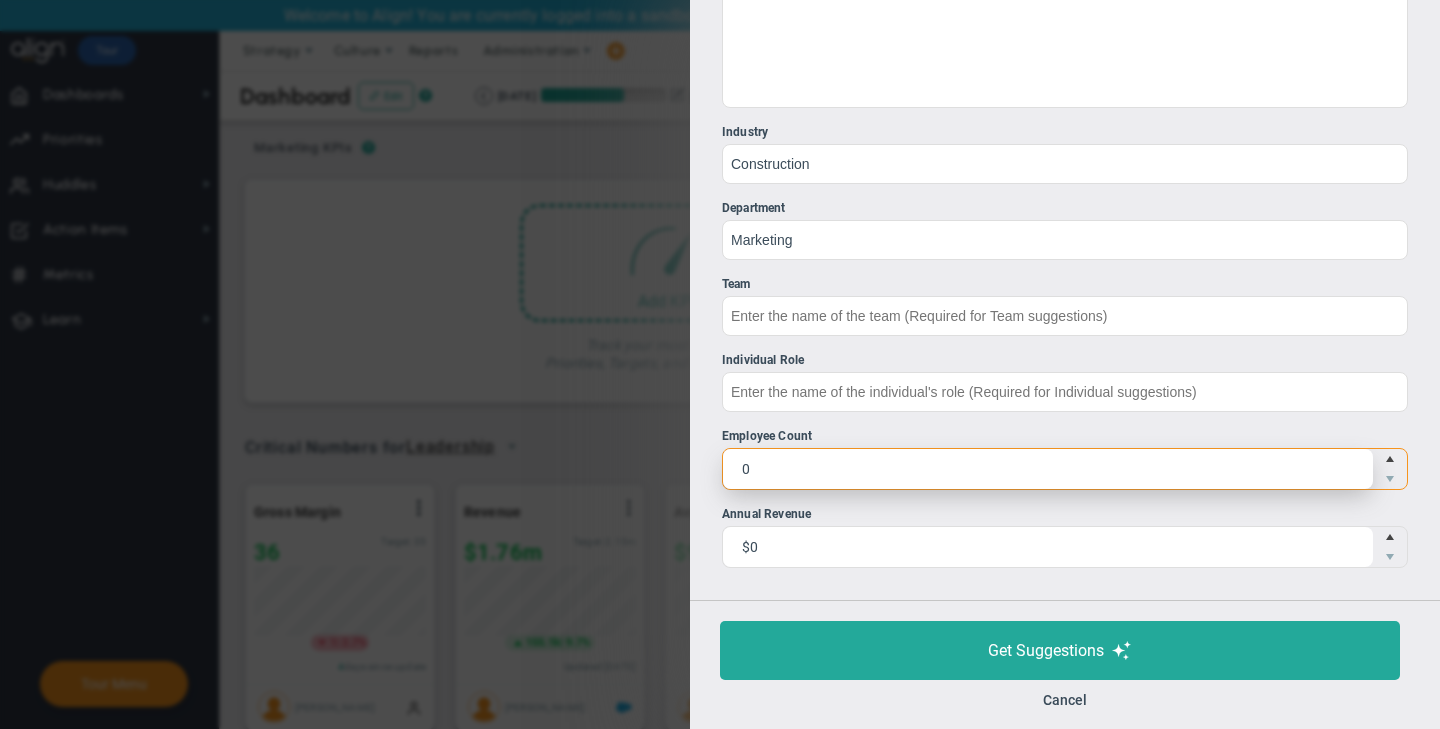drag, startPoint x: 935, startPoint y: 475, endPoint x: 718, endPoint y: 475, distance: 217 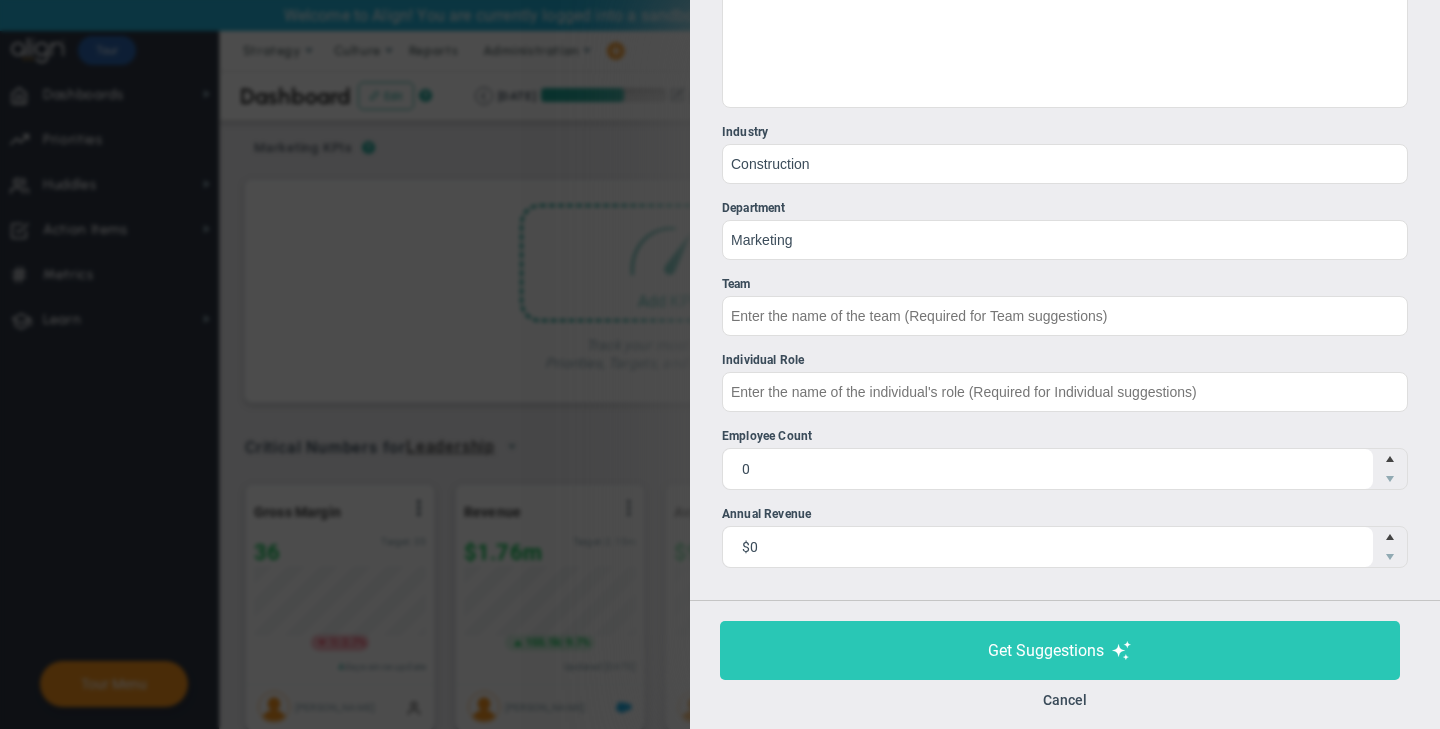 click on "Get Suggestions" at bounding box center [1060, 650] 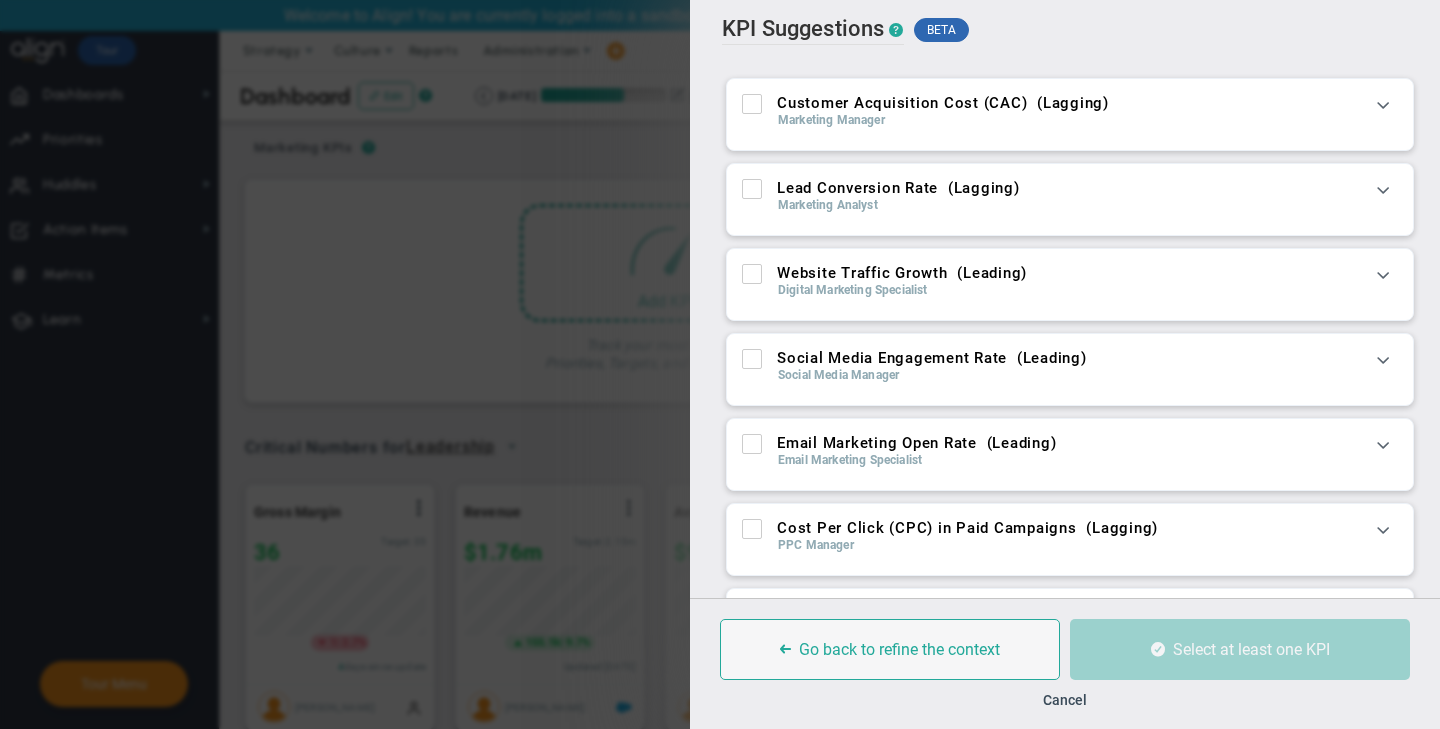 scroll, scrollTop: 27, scrollLeft: 0, axis: vertical 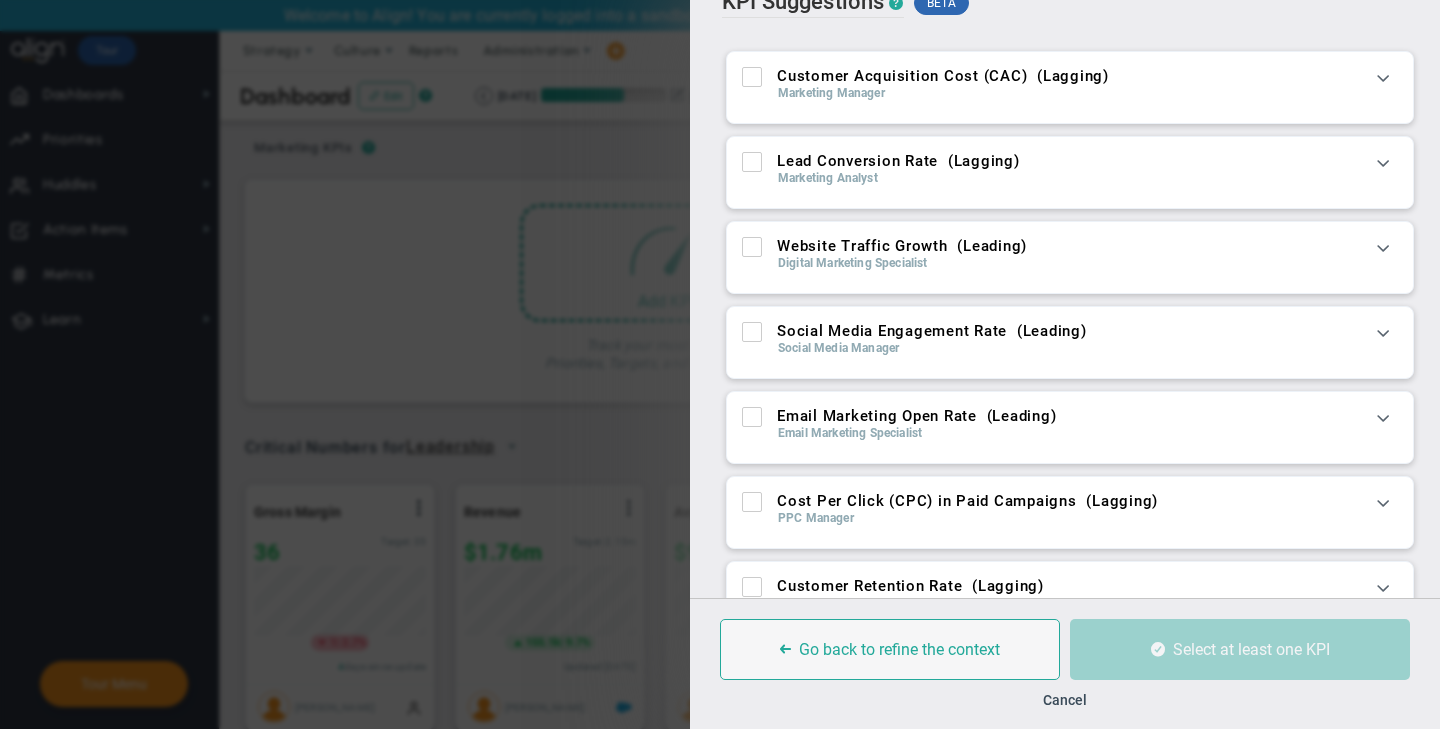 click at bounding box center [752, 77] 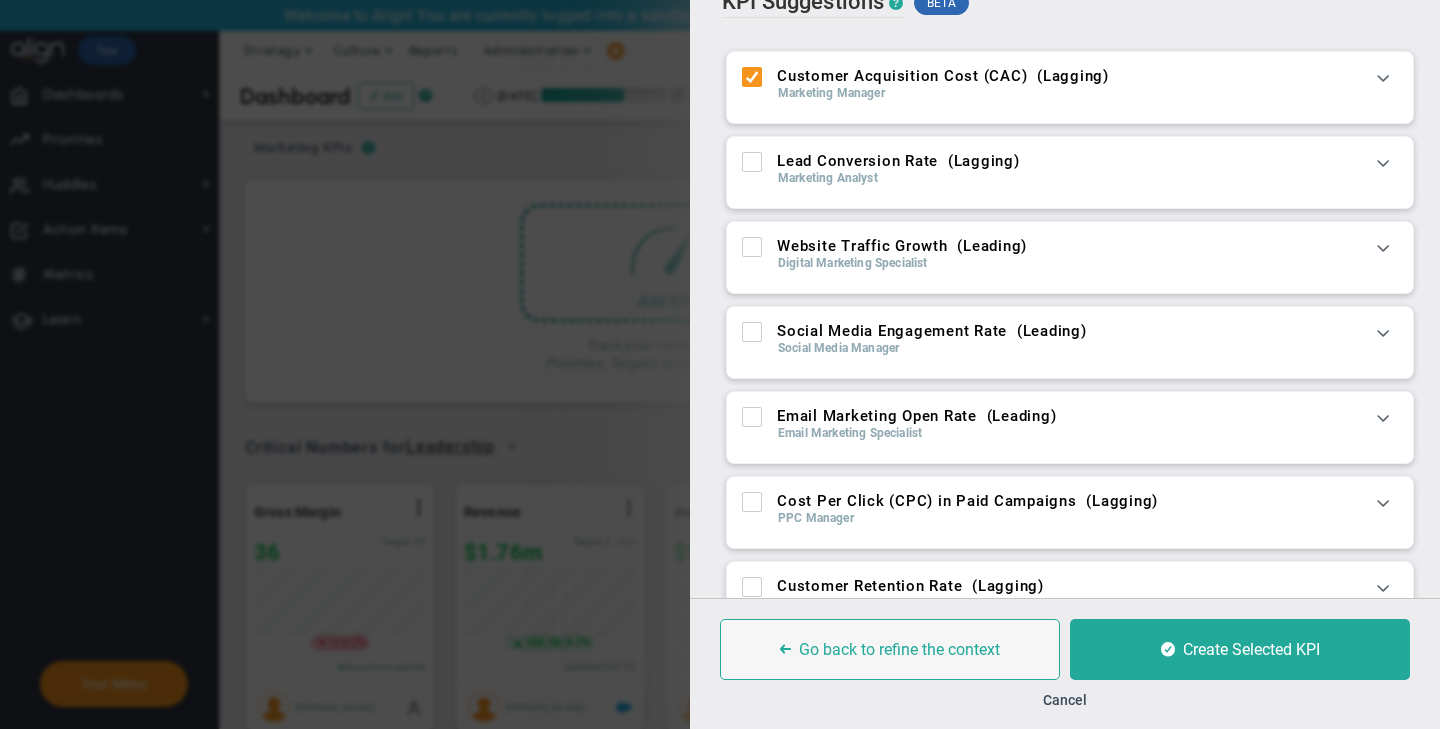 click at bounding box center [752, 162] 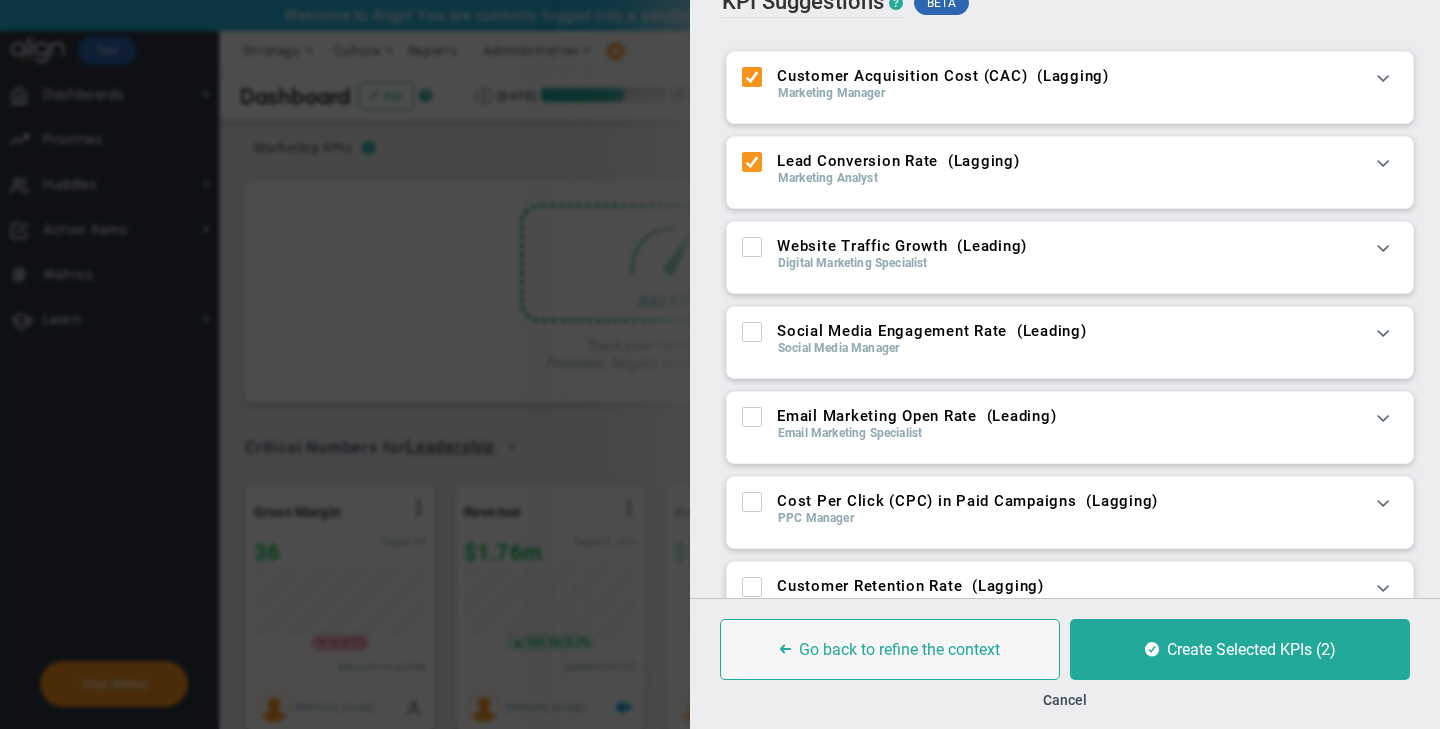 click at bounding box center (752, 247) 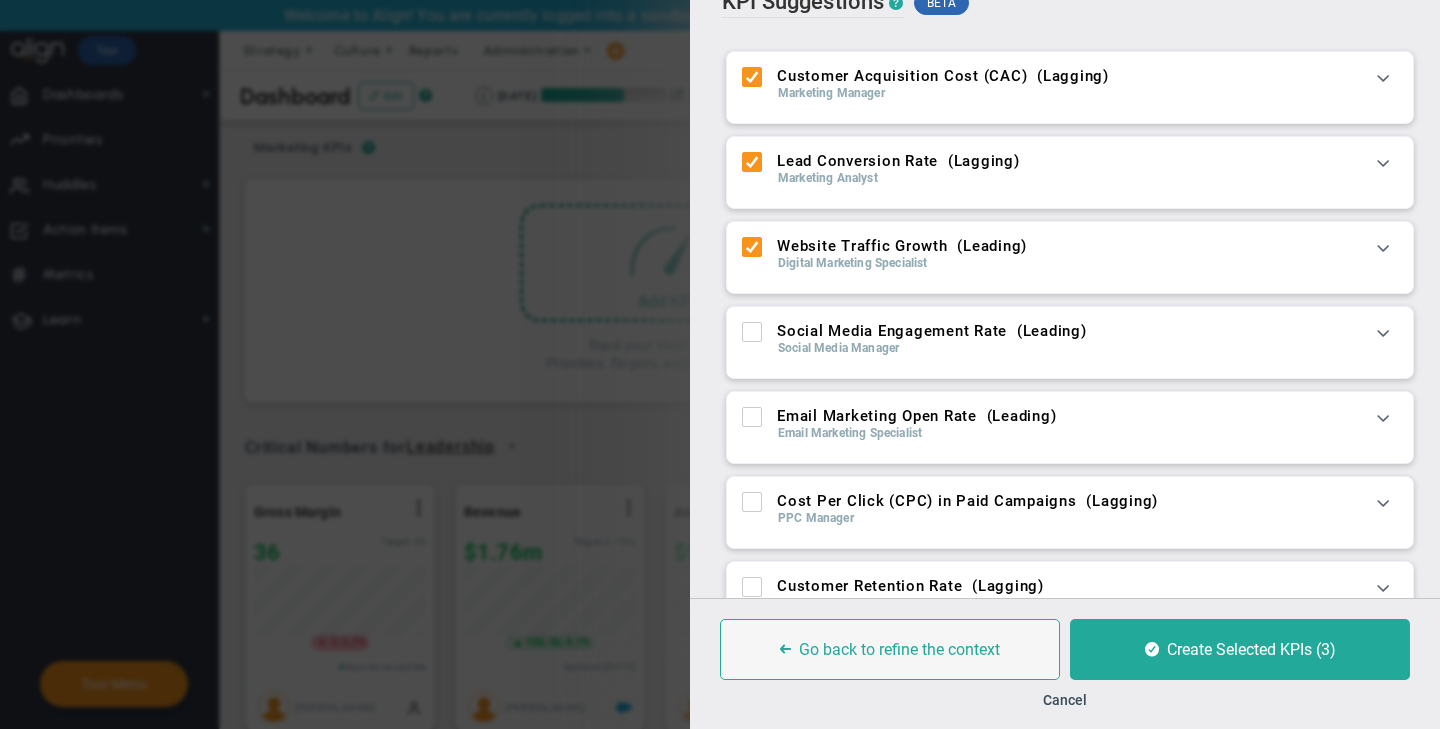 scroll, scrollTop: 82, scrollLeft: 0, axis: vertical 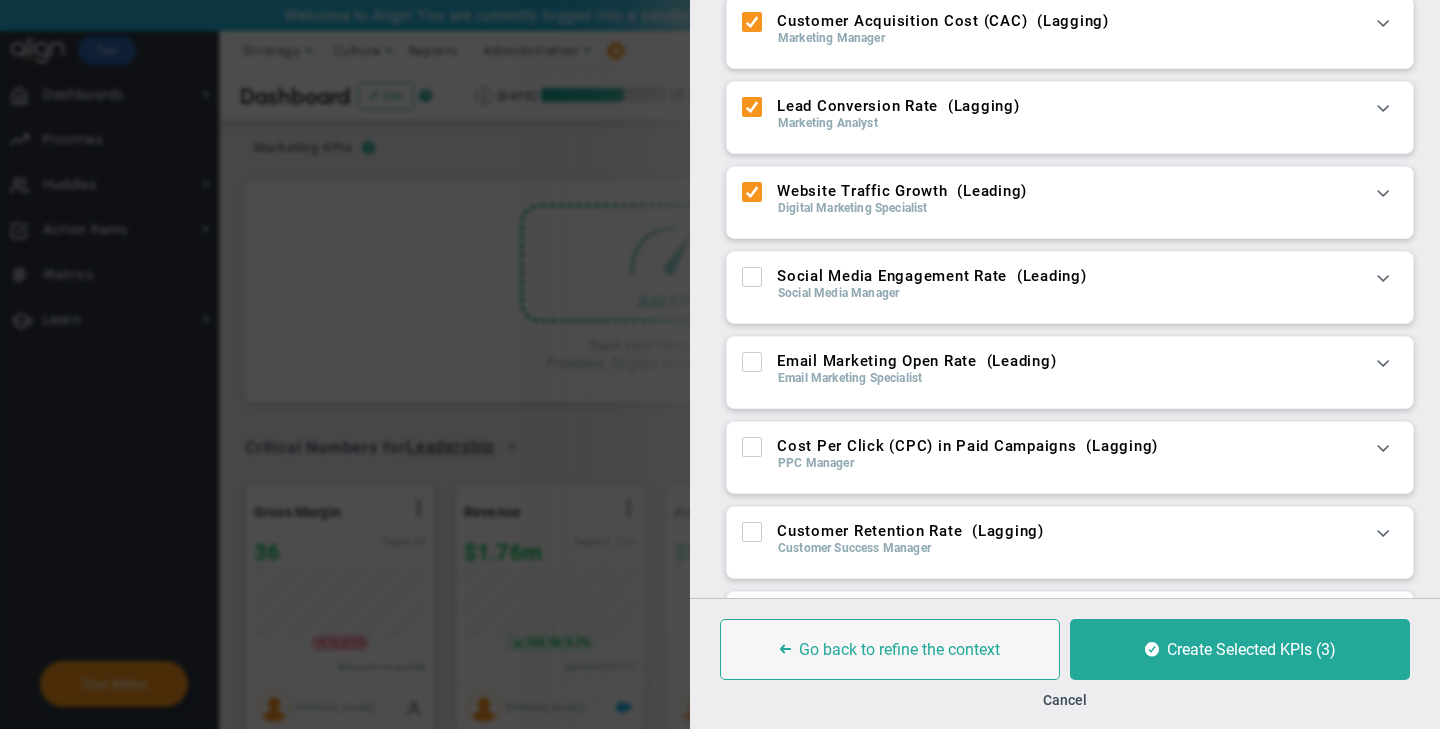 click on "Cost Per Click (CPC) in Paid Campaigns
( Lagging )" at bounding box center (753, 451) 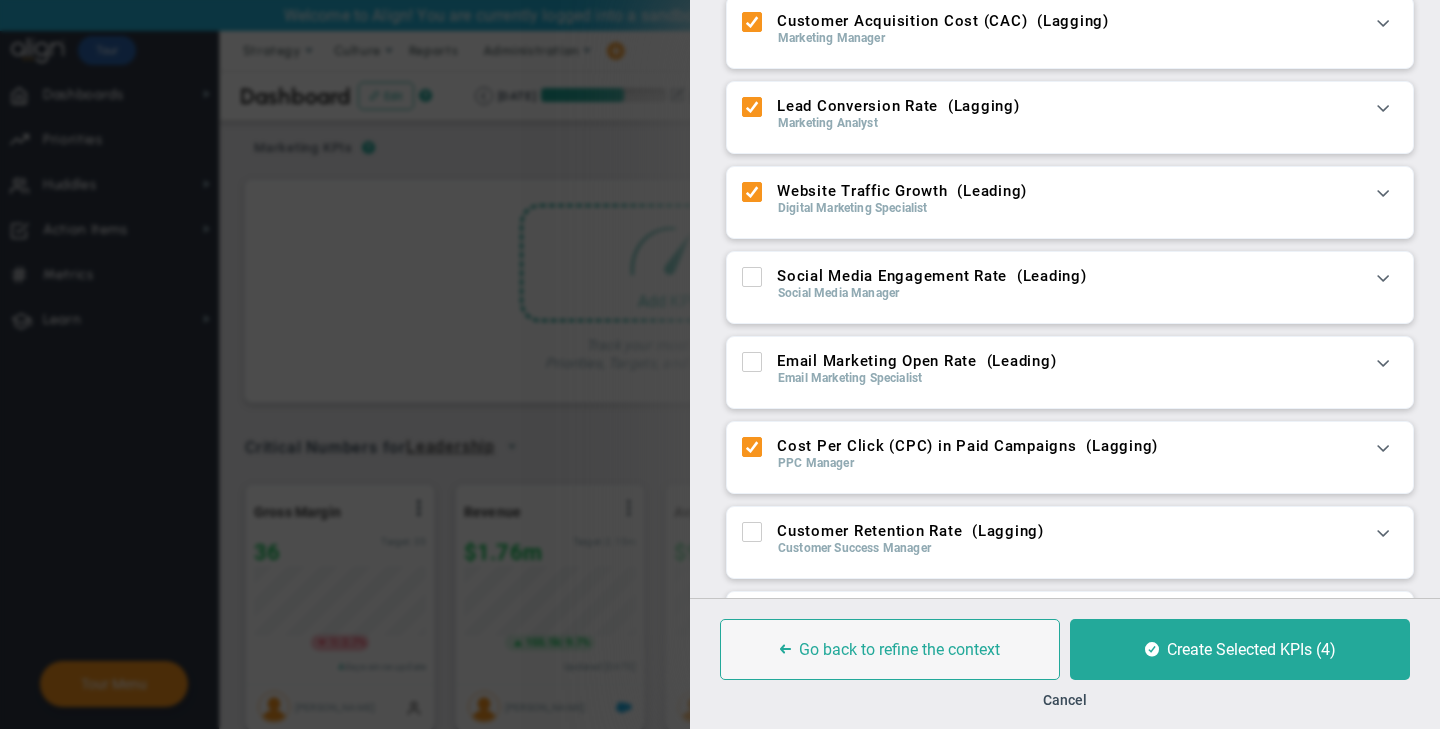 click on "Social Media Engagement Rate
( Leading )" at bounding box center [753, 281] 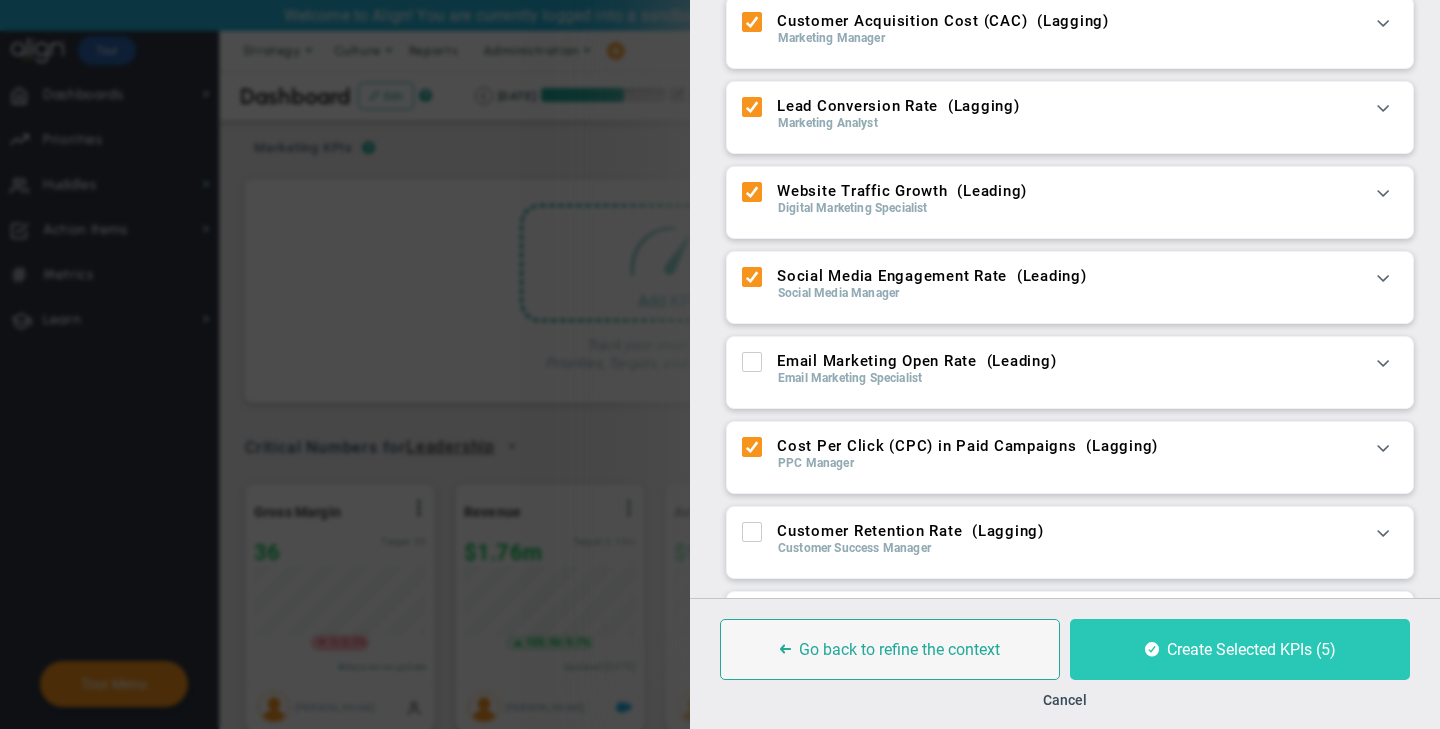 click on "Create Selected KPIs (5)" at bounding box center (1251, 649) 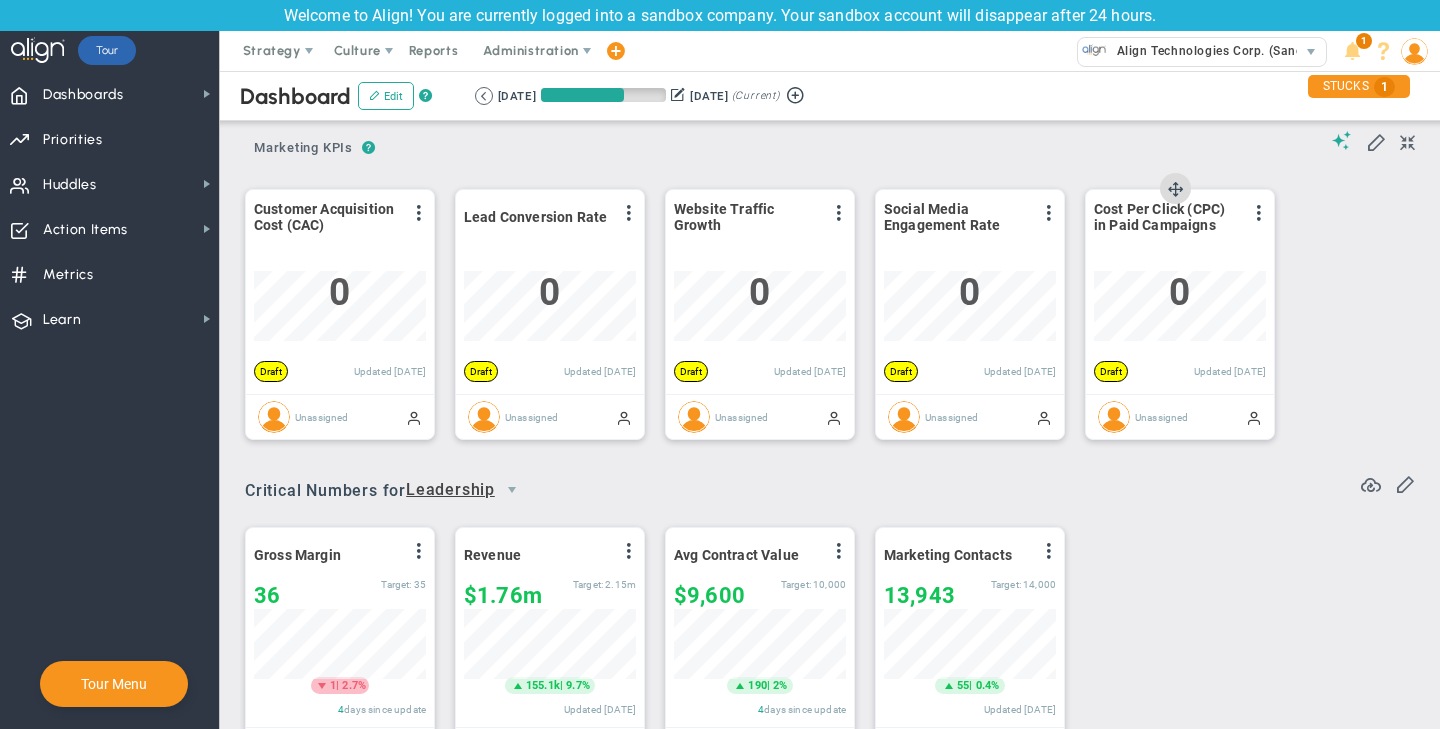 scroll, scrollTop: 999930, scrollLeft: 999828, axis: both 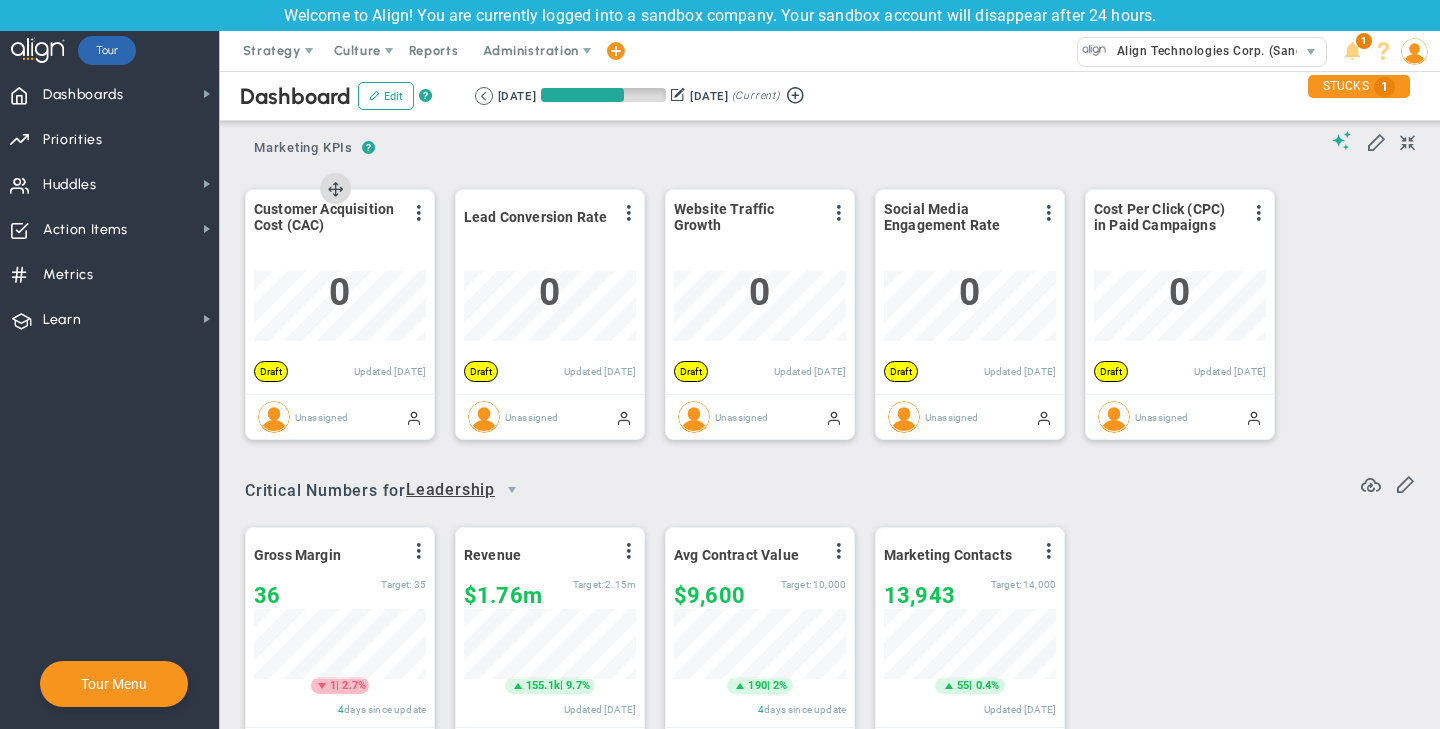 click on "Customer Acquisition Cost (CAC)
View Historical Graph
Edit
Make "No Change" Update
Add Past Update
0
0 Target:  ?" at bounding box center (340, 292) 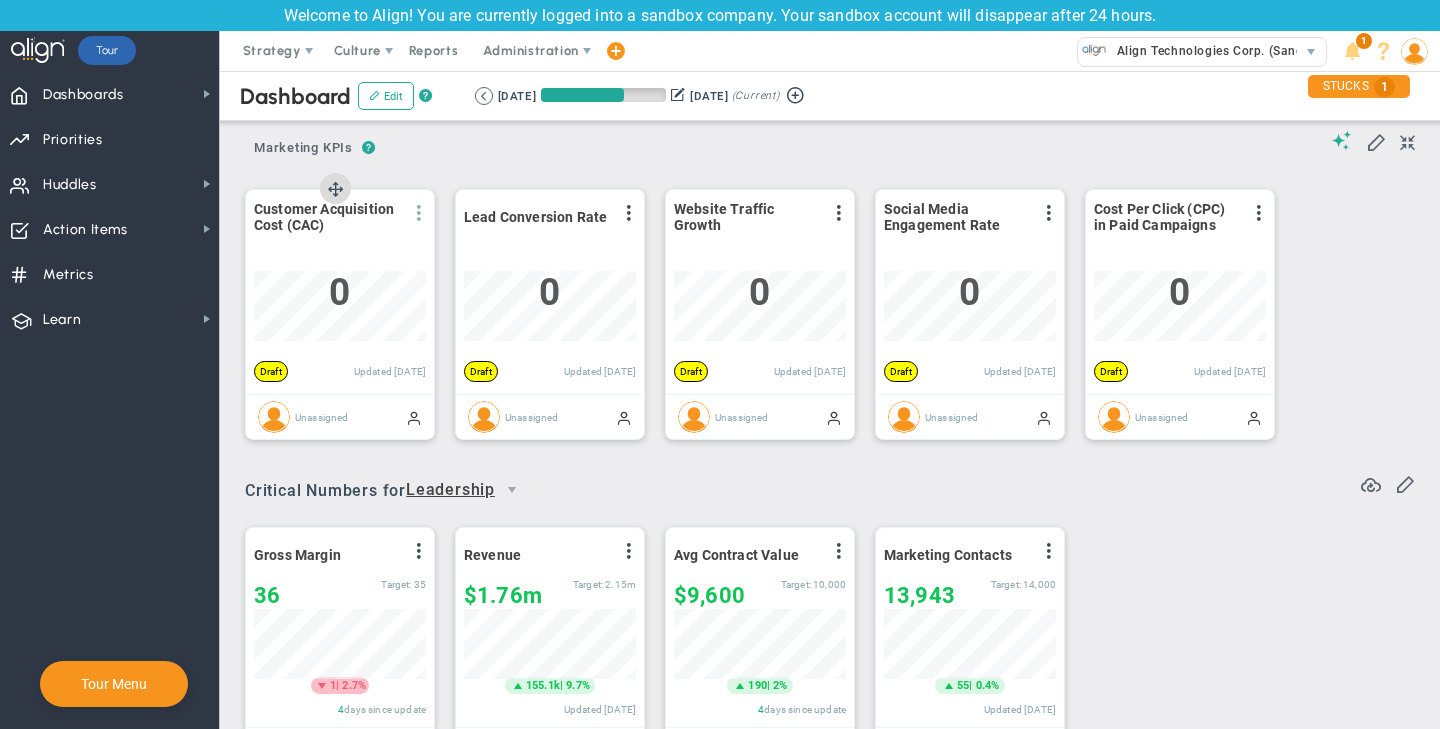 click at bounding box center [419, 213] 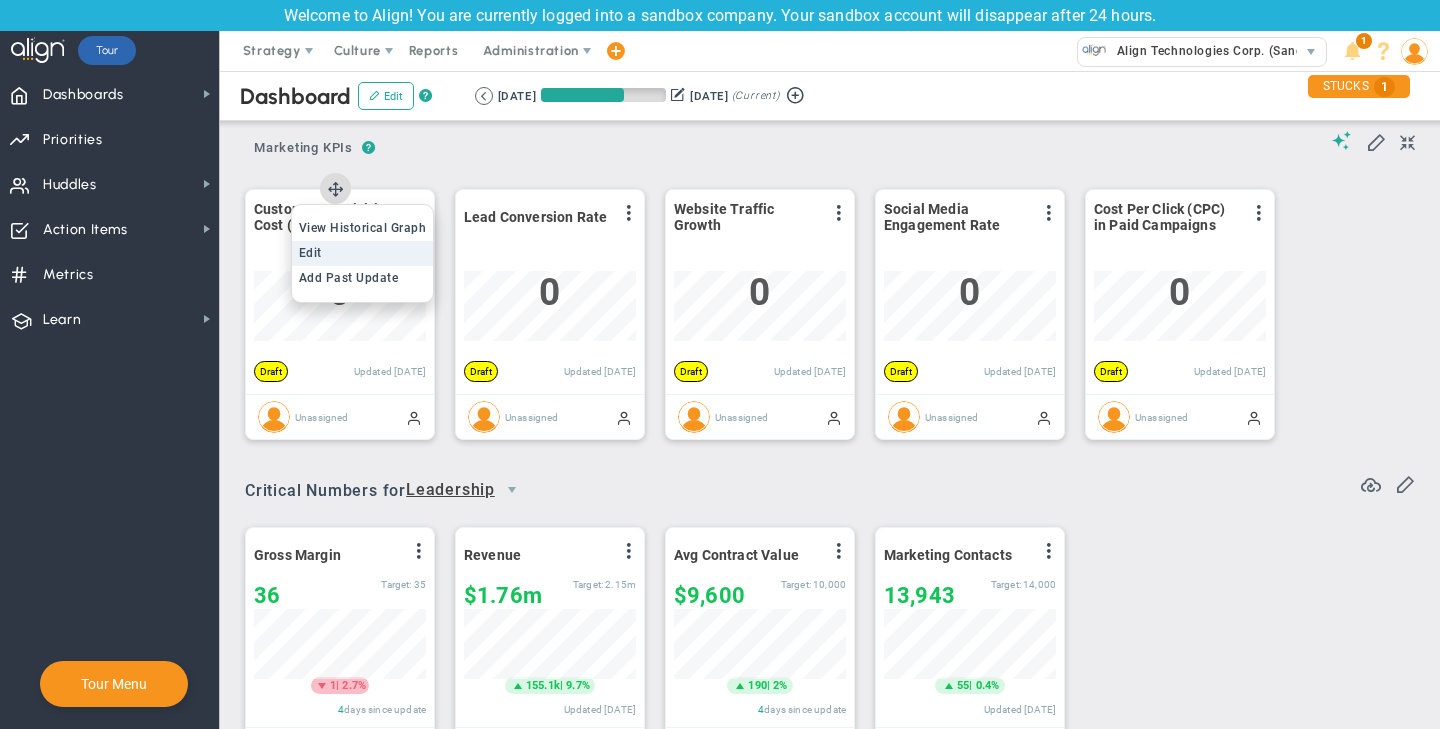 click on "Edit" at bounding box center [363, 253] 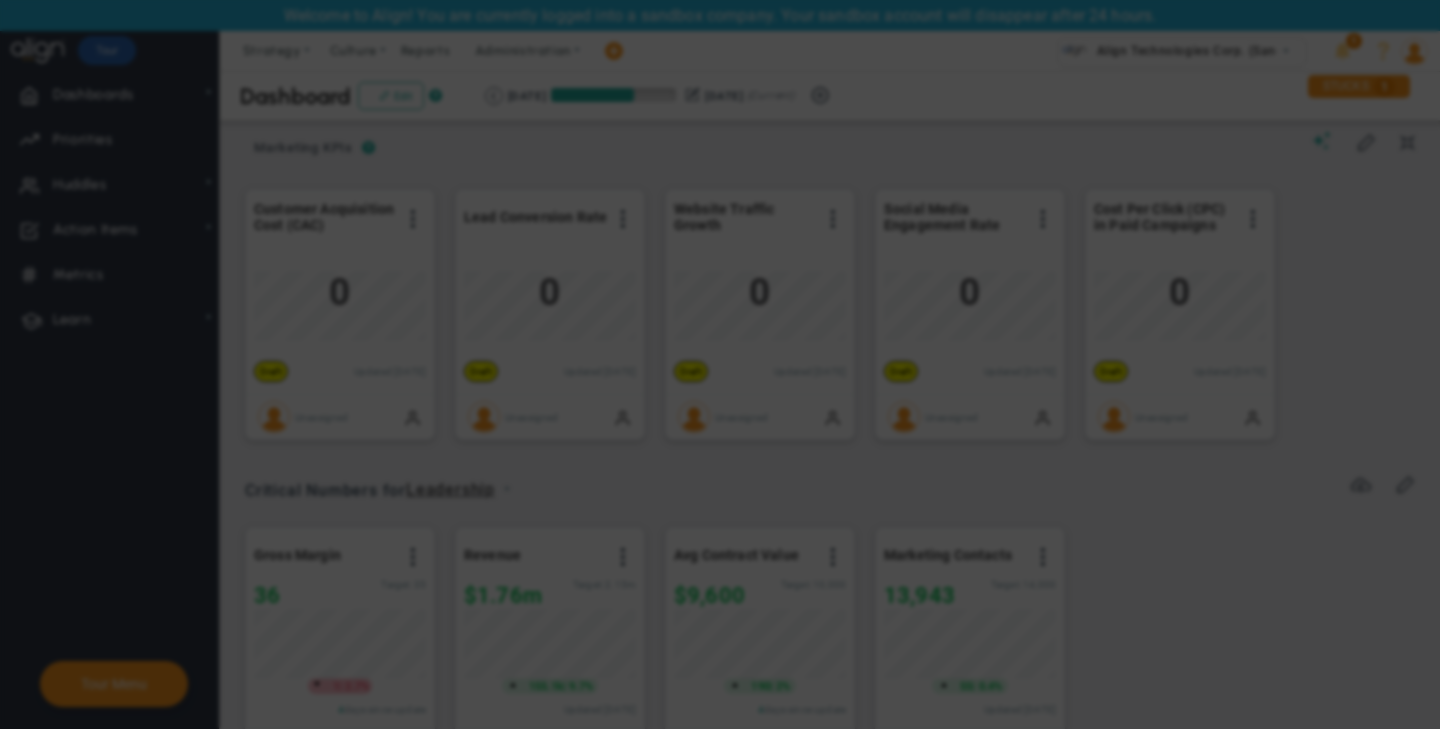 radio on "true" 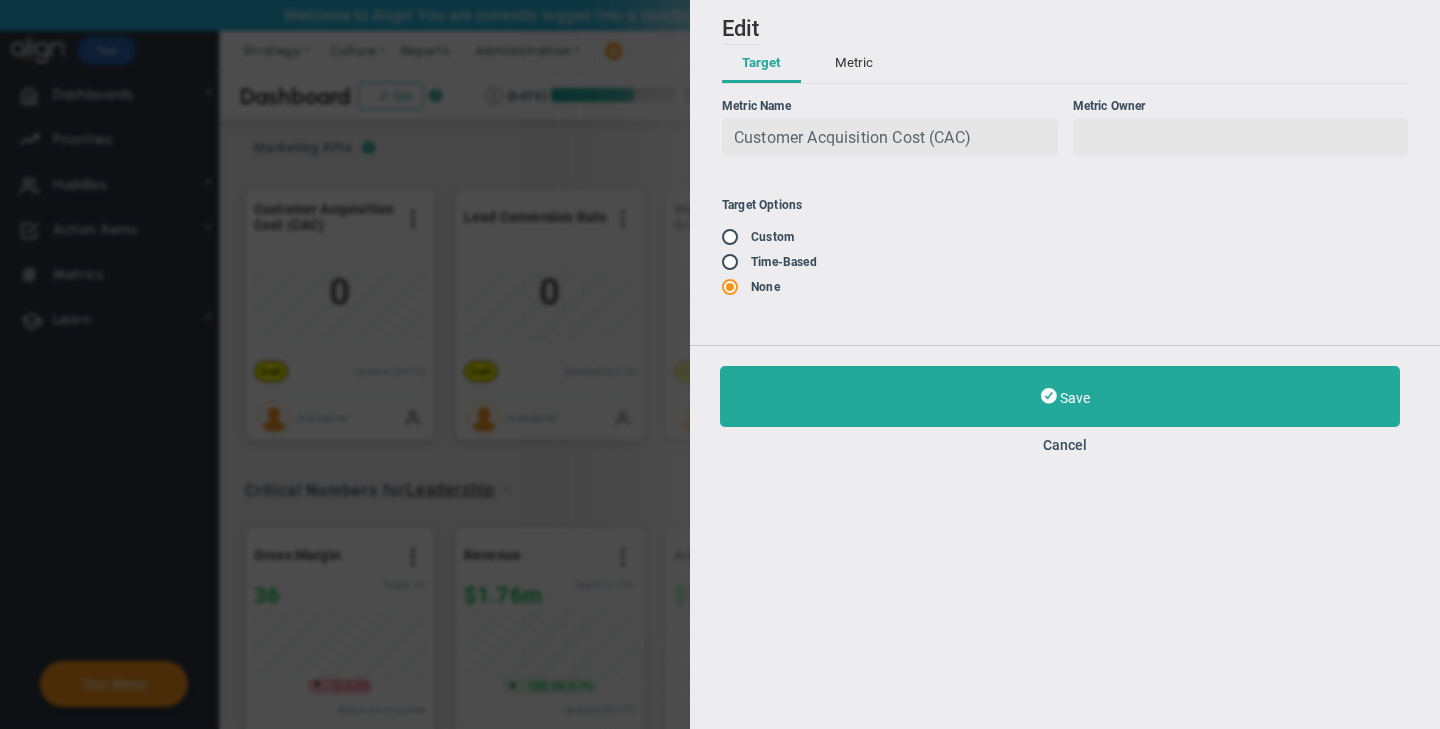 click on "Custom" at bounding box center [772, 237] 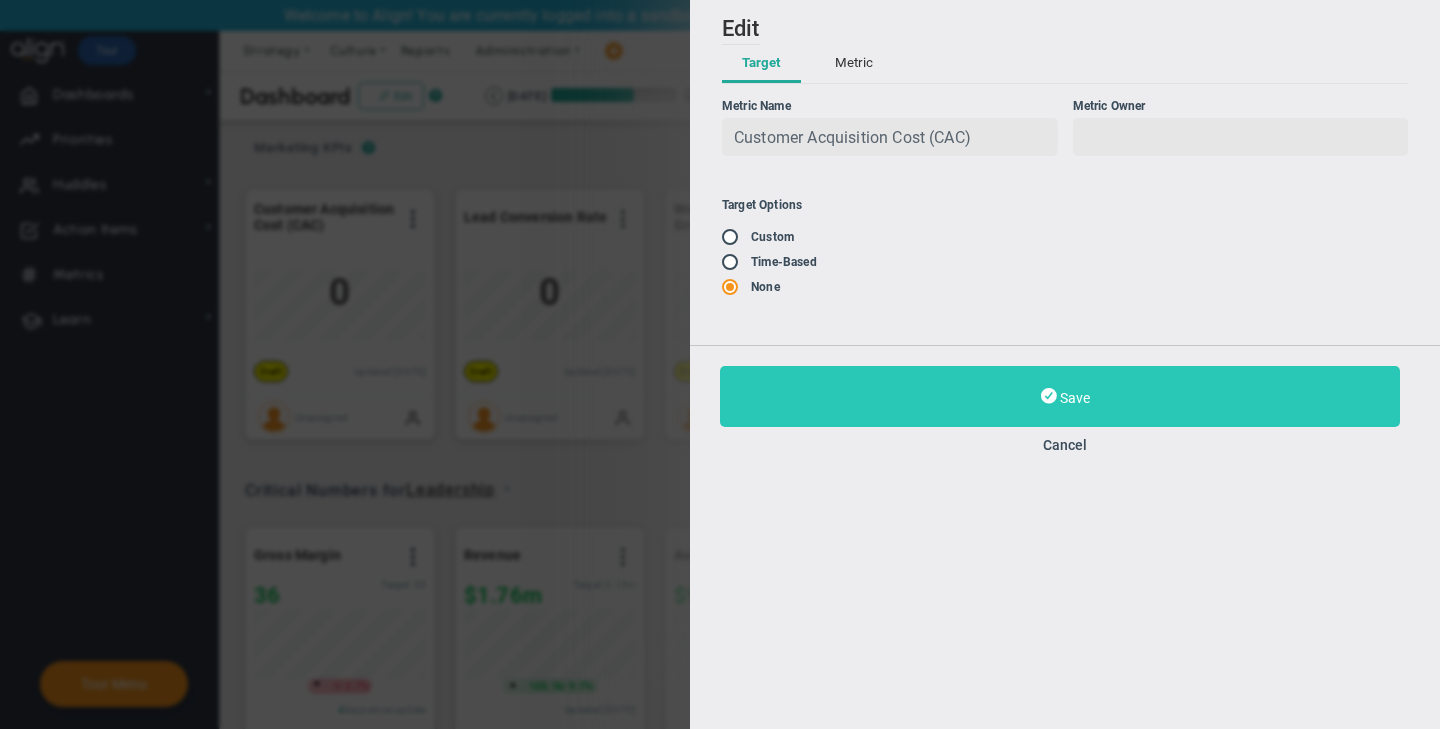 click on "Save" at bounding box center [1060, 396] 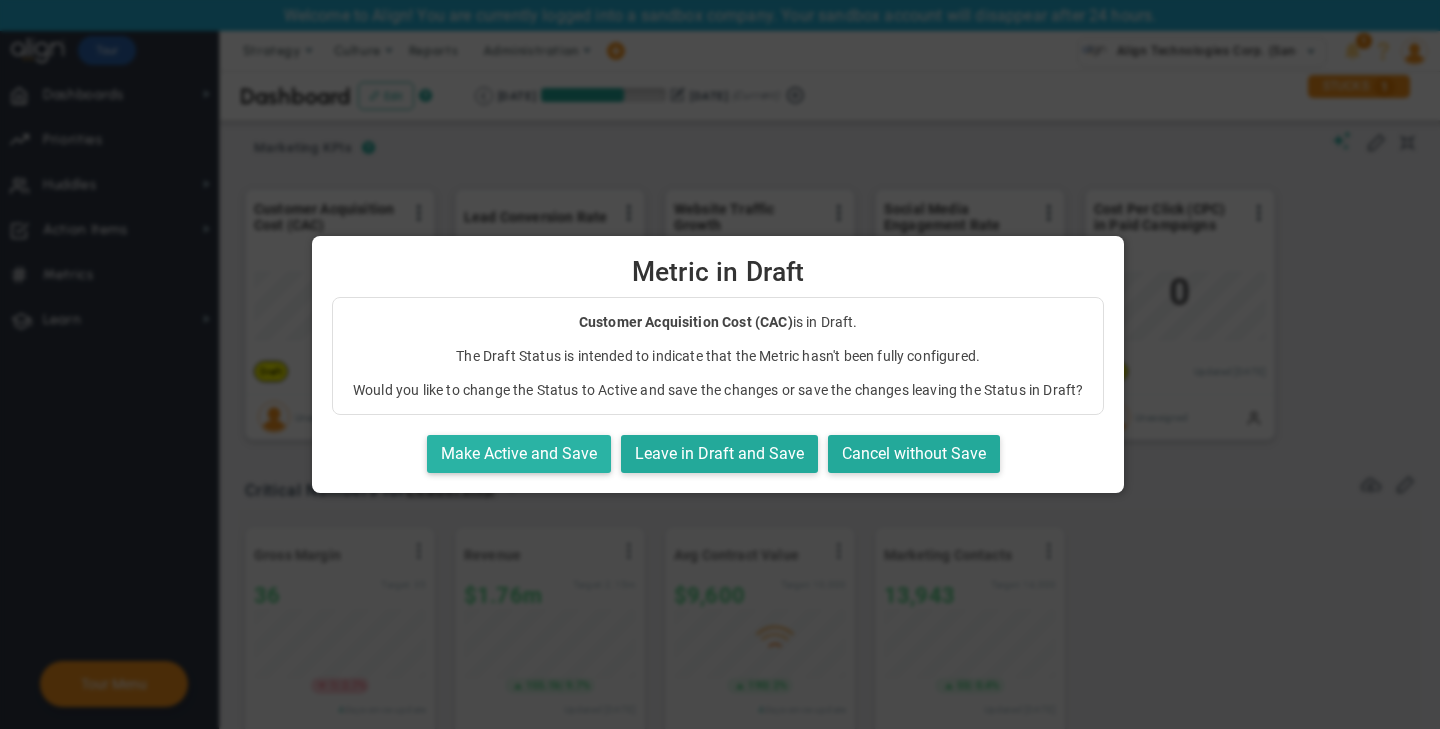 click on "Make Active and Save" at bounding box center (519, 454) 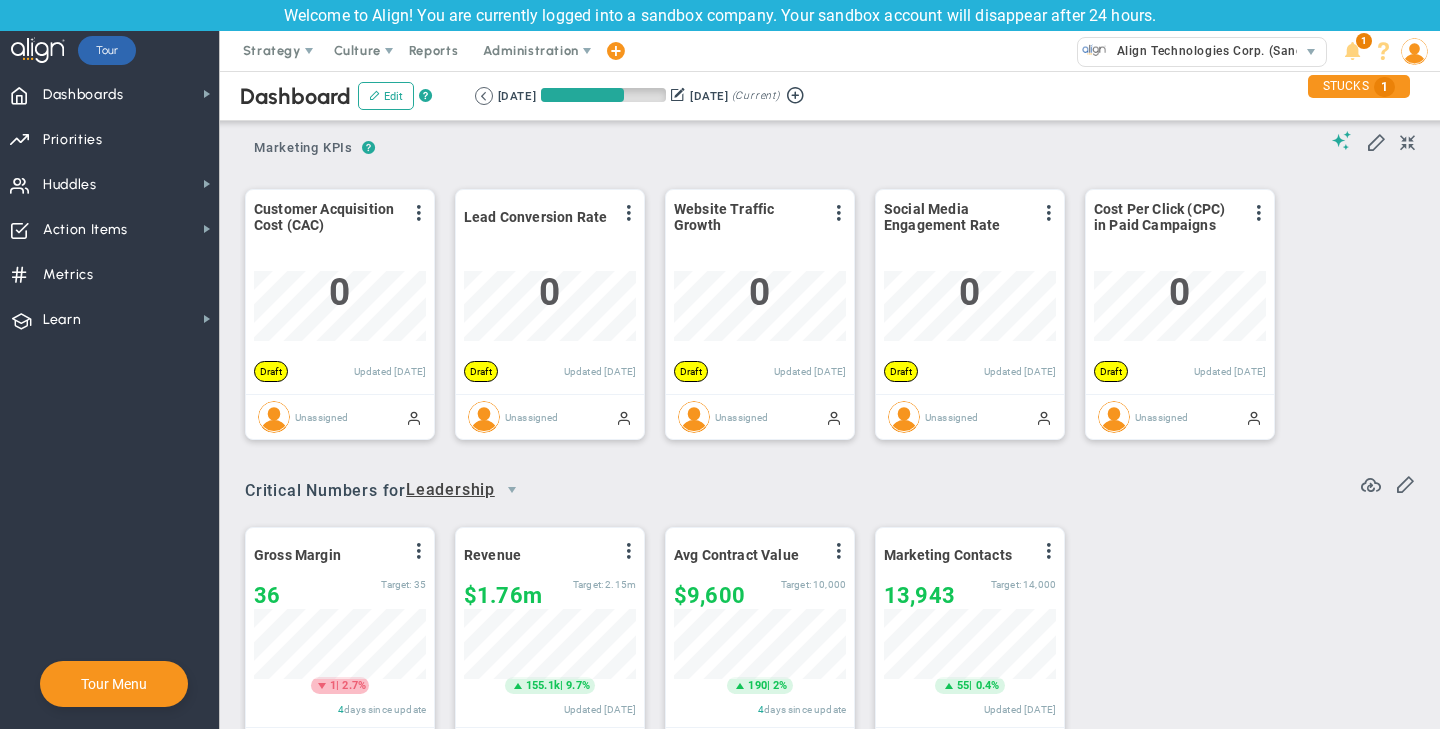 scroll, scrollTop: 999930, scrollLeft: 999828, axis: both 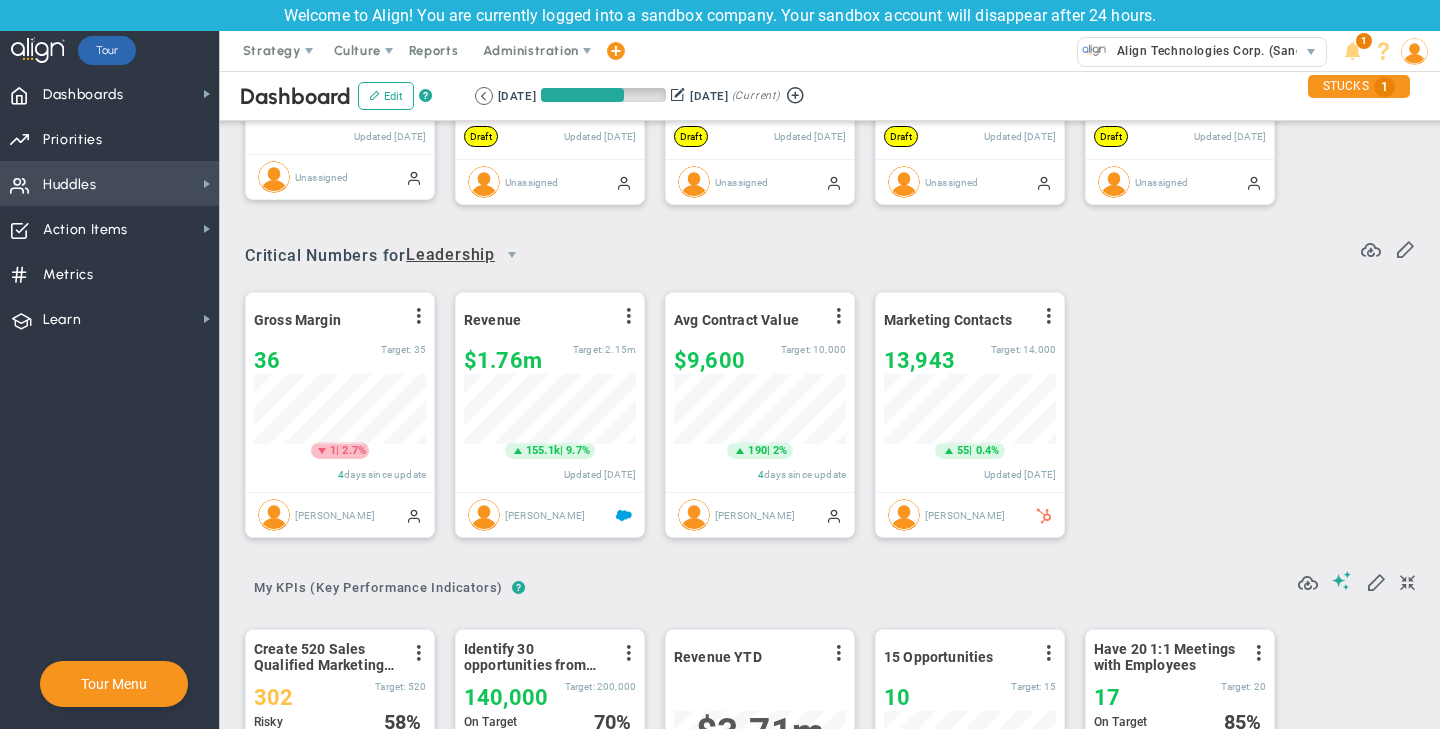 click on "Huddles Huddles" at bounding box center (109, 183) 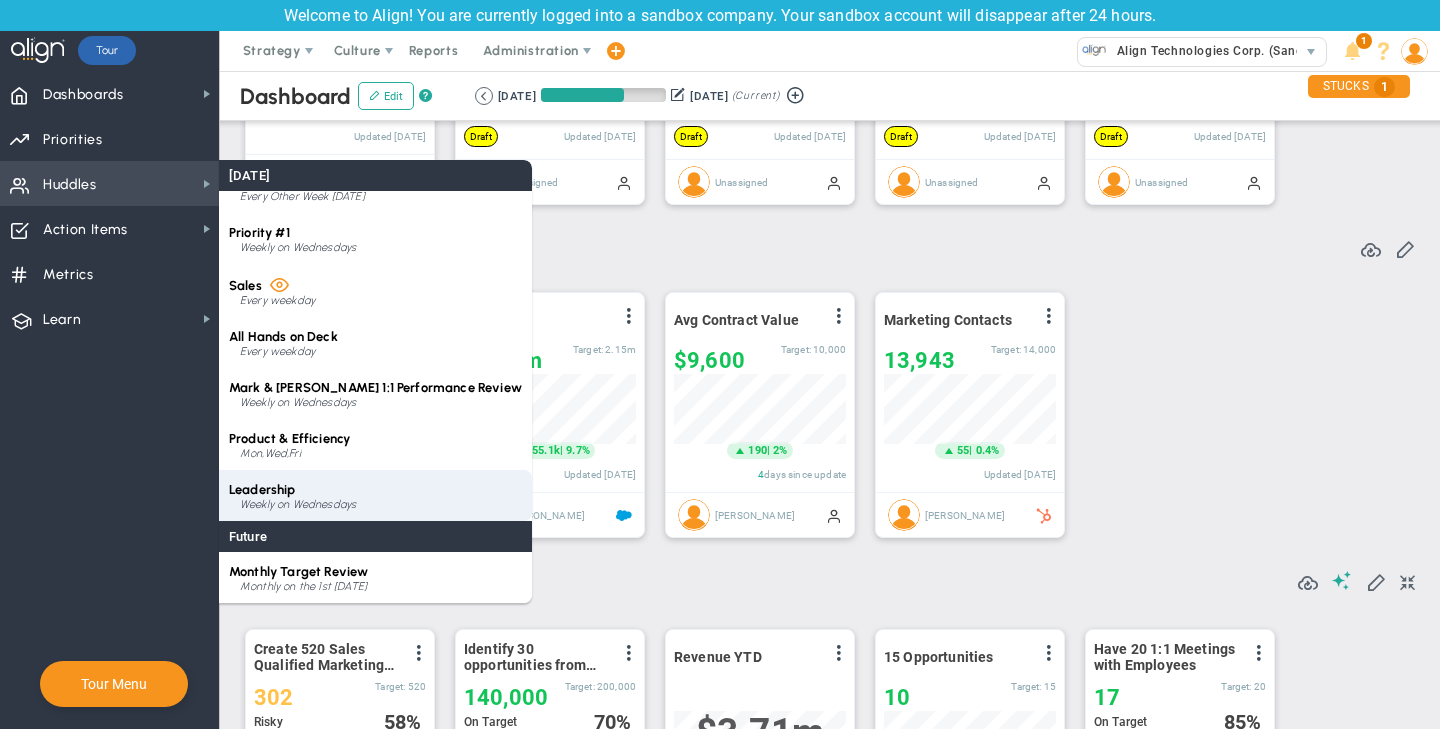 click on "Leadership" at bounding box center (262, 489) 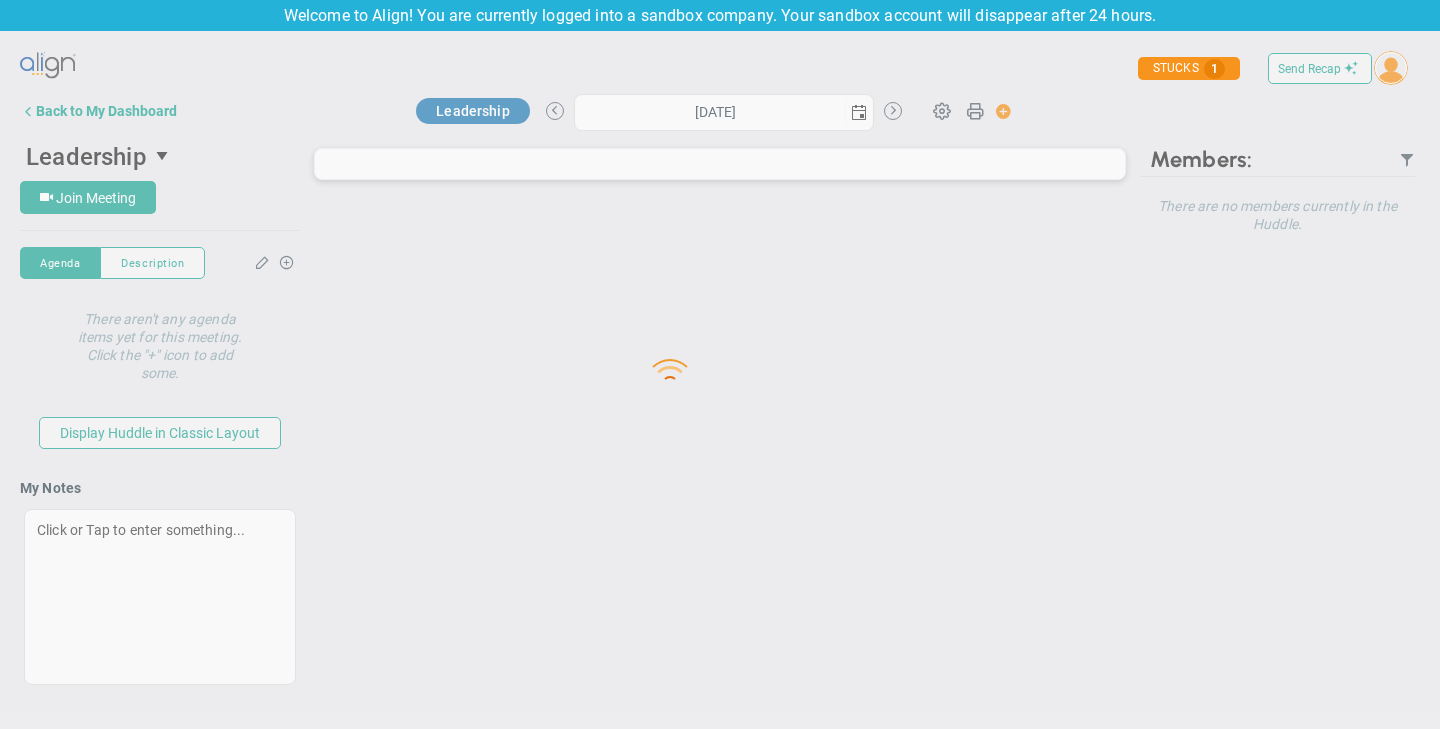 type on "[DATE]" 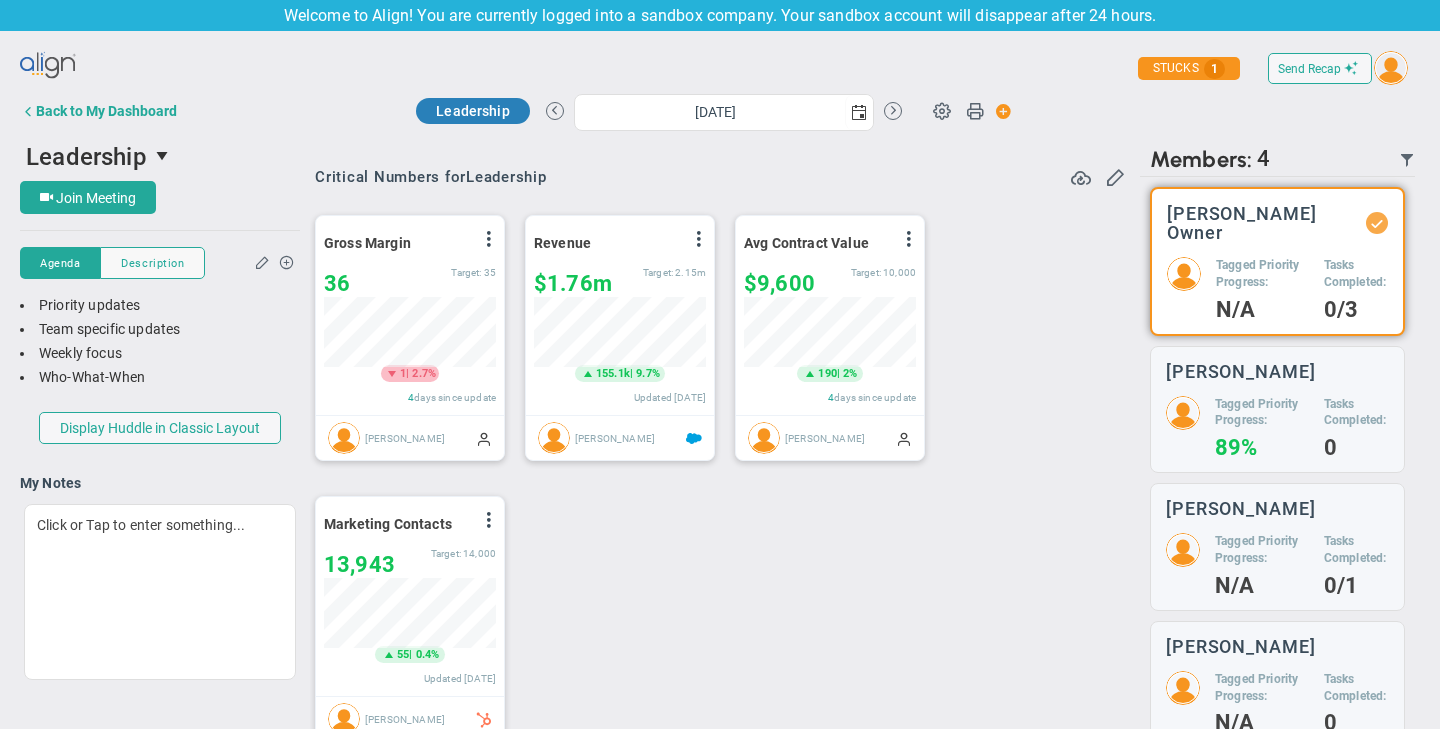 click on "Gross Margin
View Historical Graph
Edit
Make "No Change" Update
Add Past Update
36 36 Target:  35" at bounding box center [712, 479] 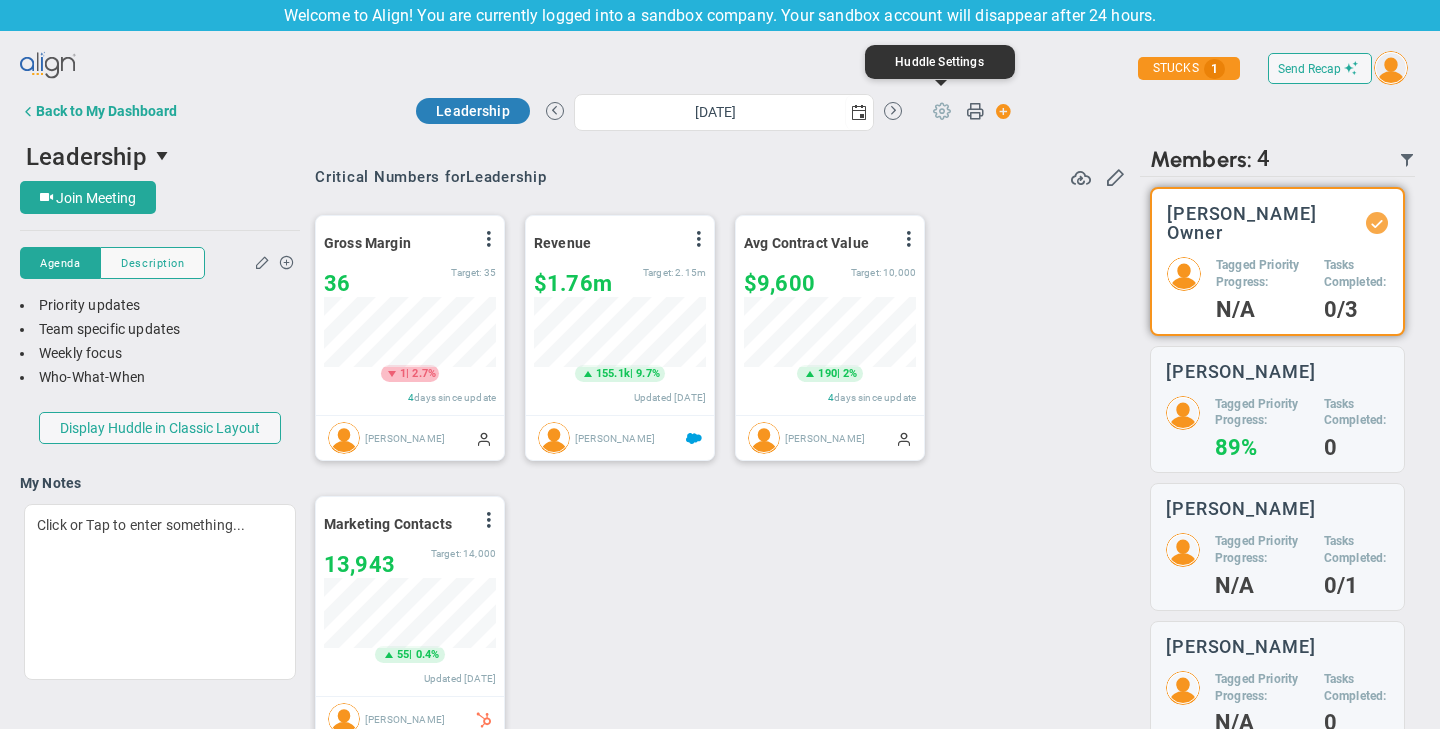 click at bounding box center (942, 110) 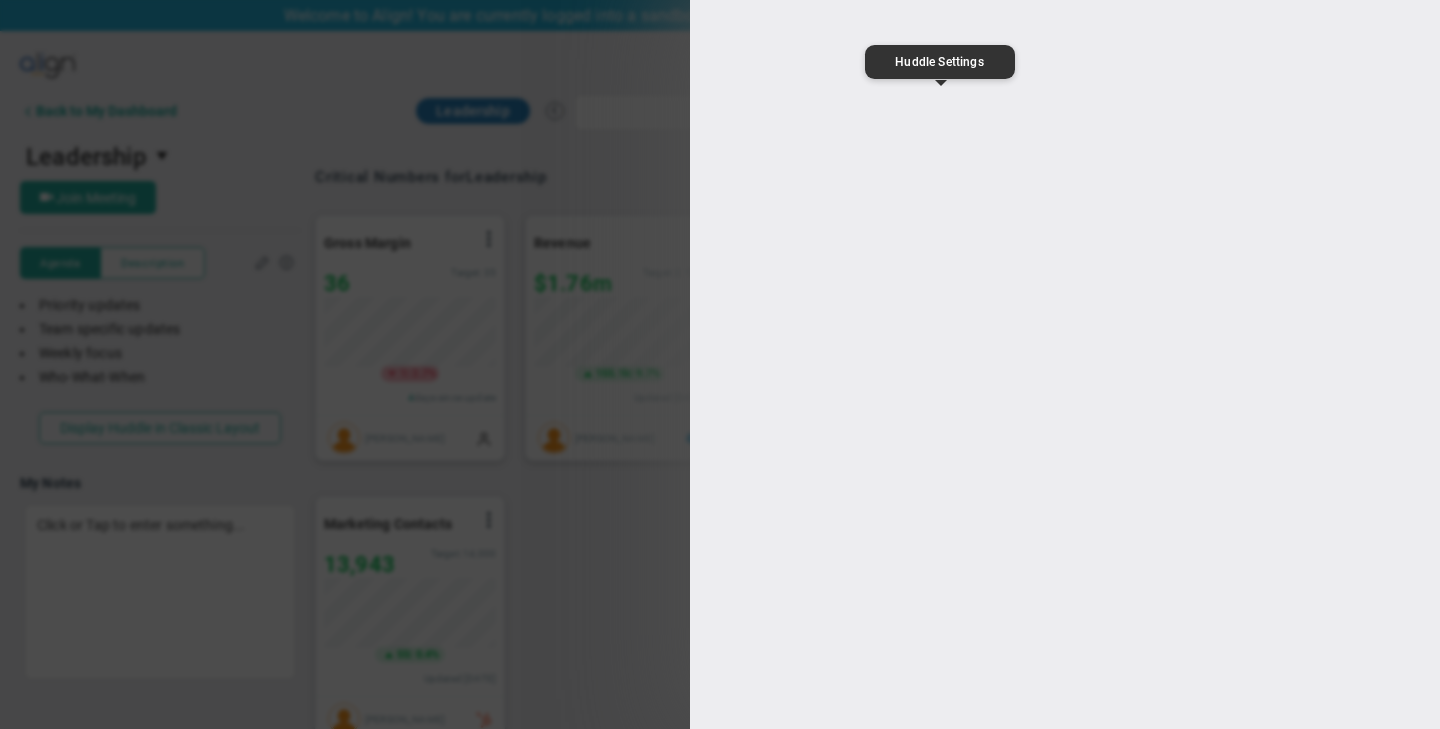 type on "Leadership" 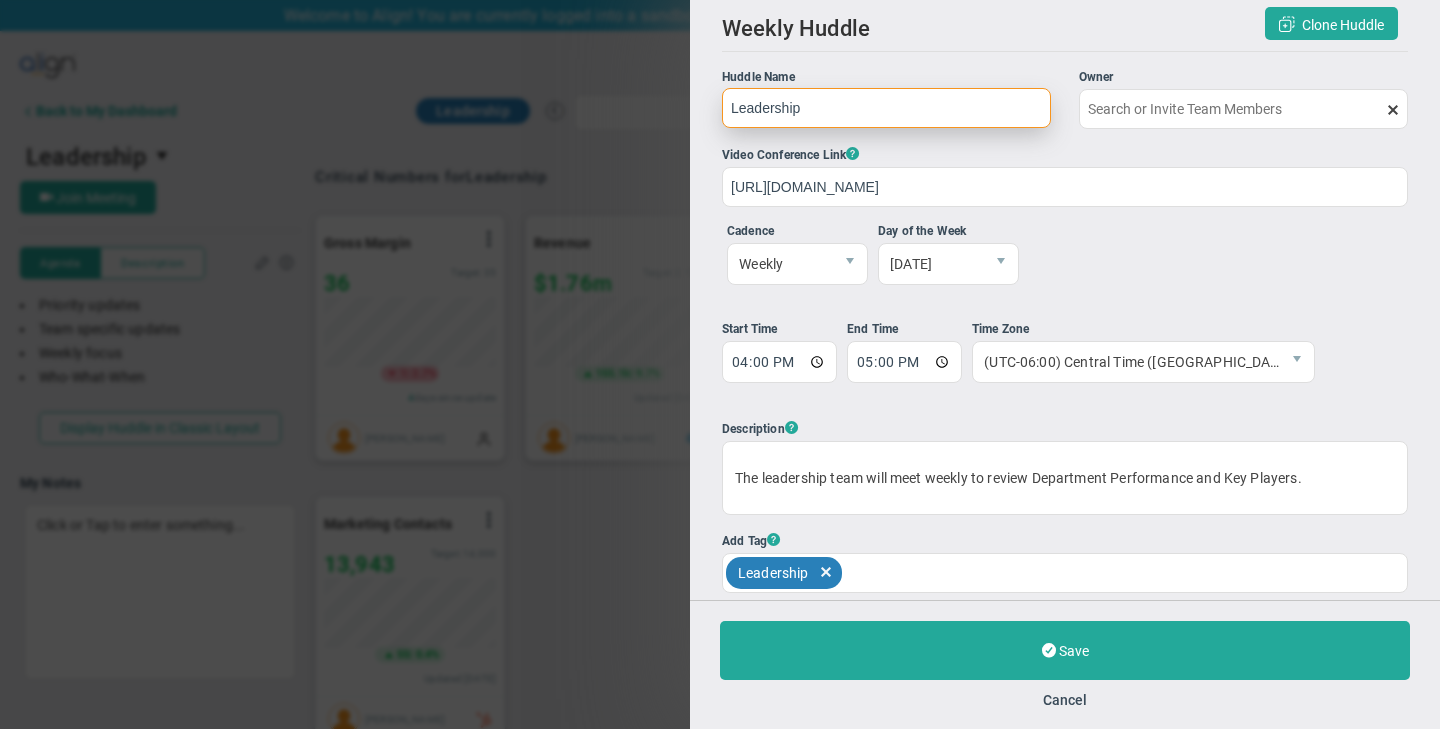 type on "[PERSON_NAME] Owner" 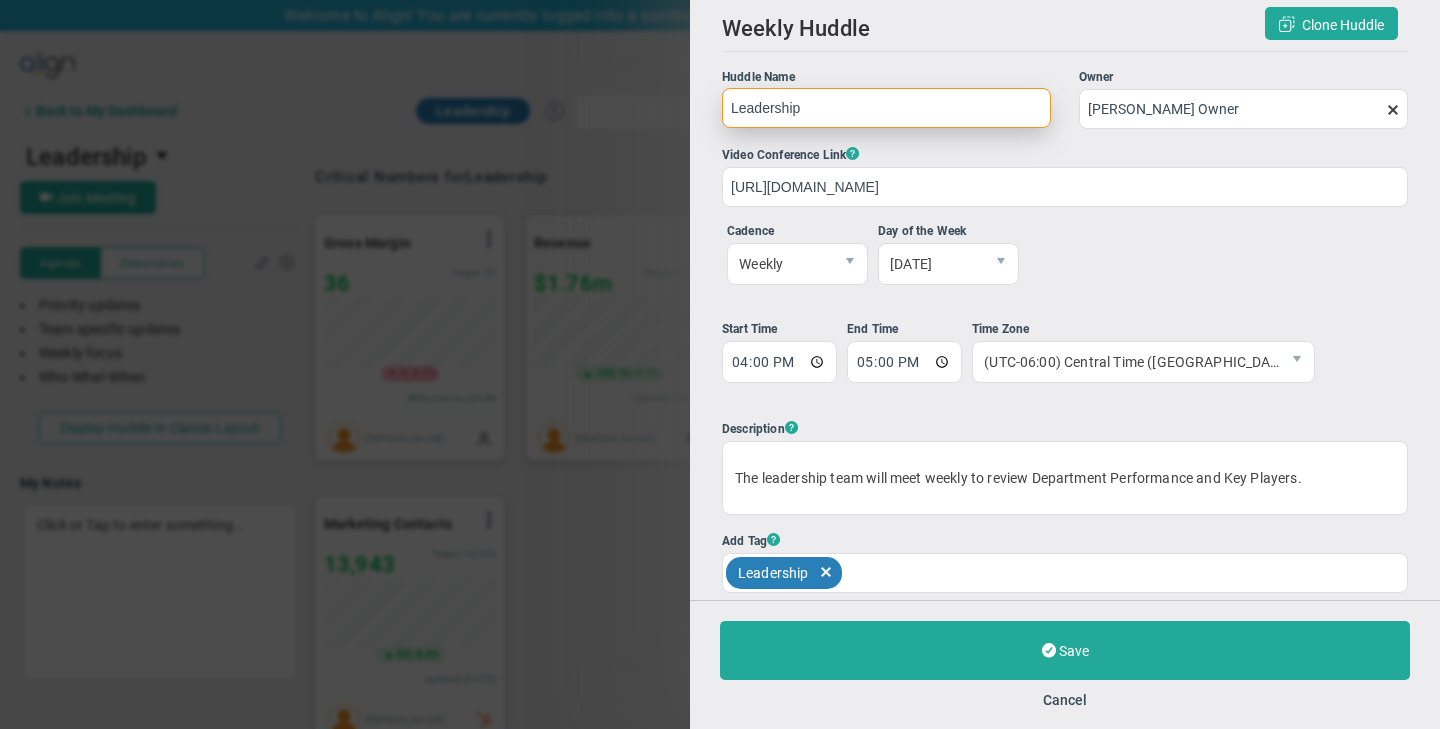 scroll, scrollTop: 24, scrollLeft: 0, axis: vertical 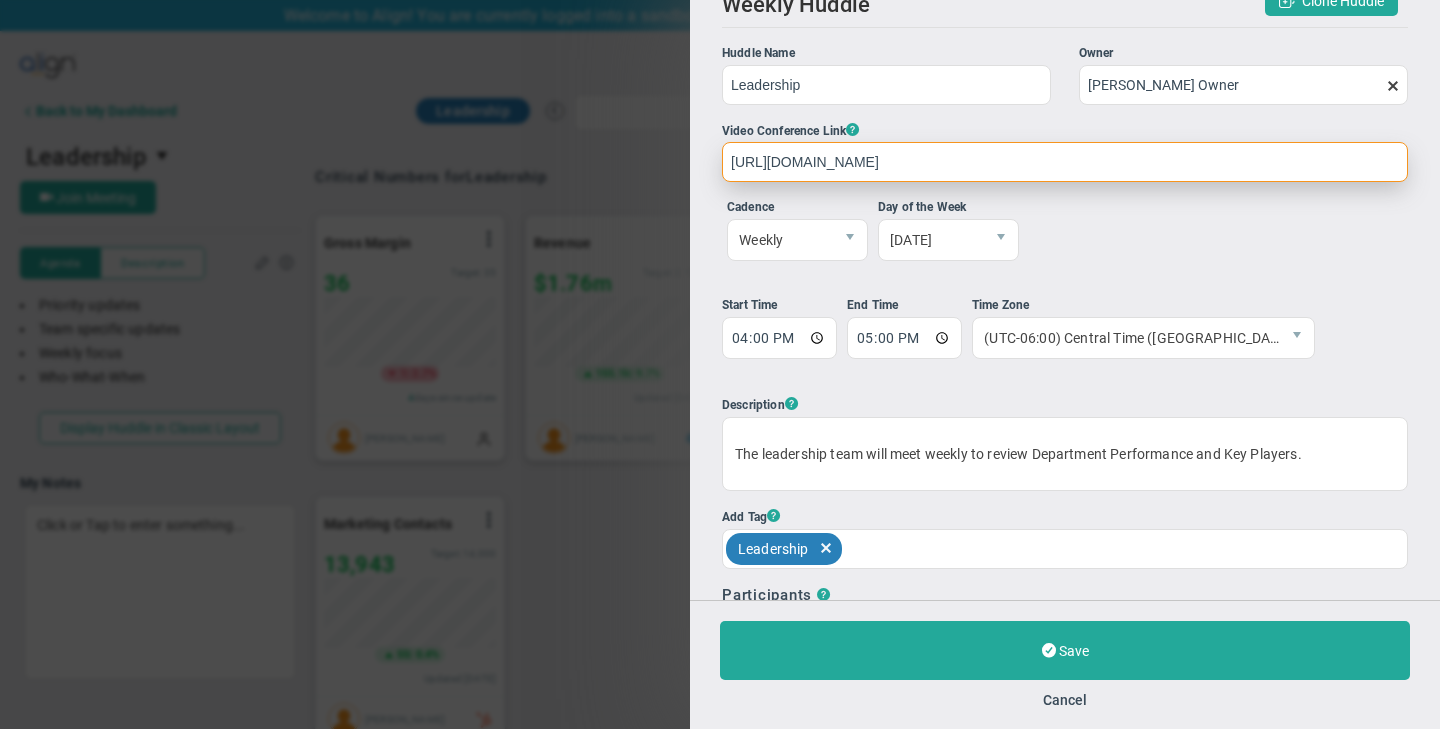 click on "[URL][DOMAIN_NAME]" at bounding box center (1065, 162) 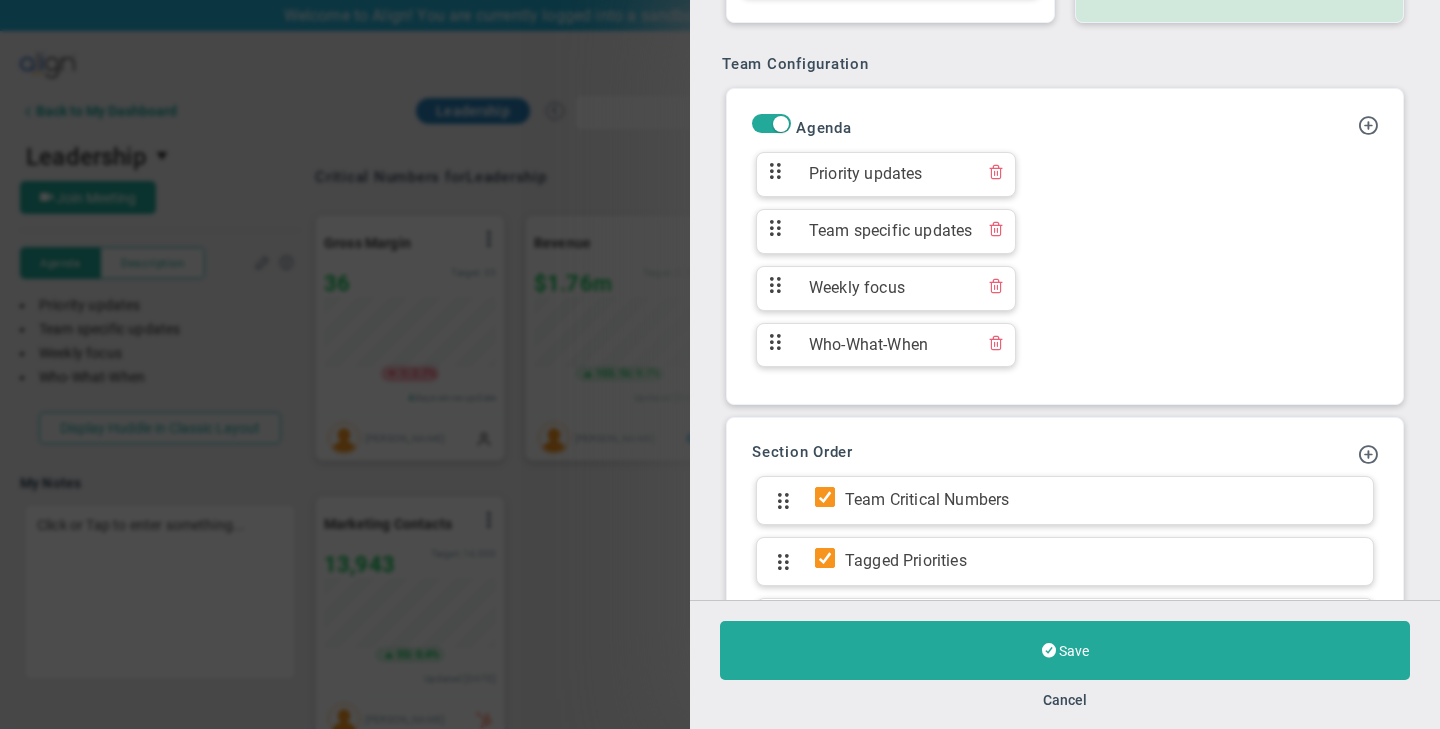 scroll, scrollTop: 1110, scrollLeft: 0, axis: vertical 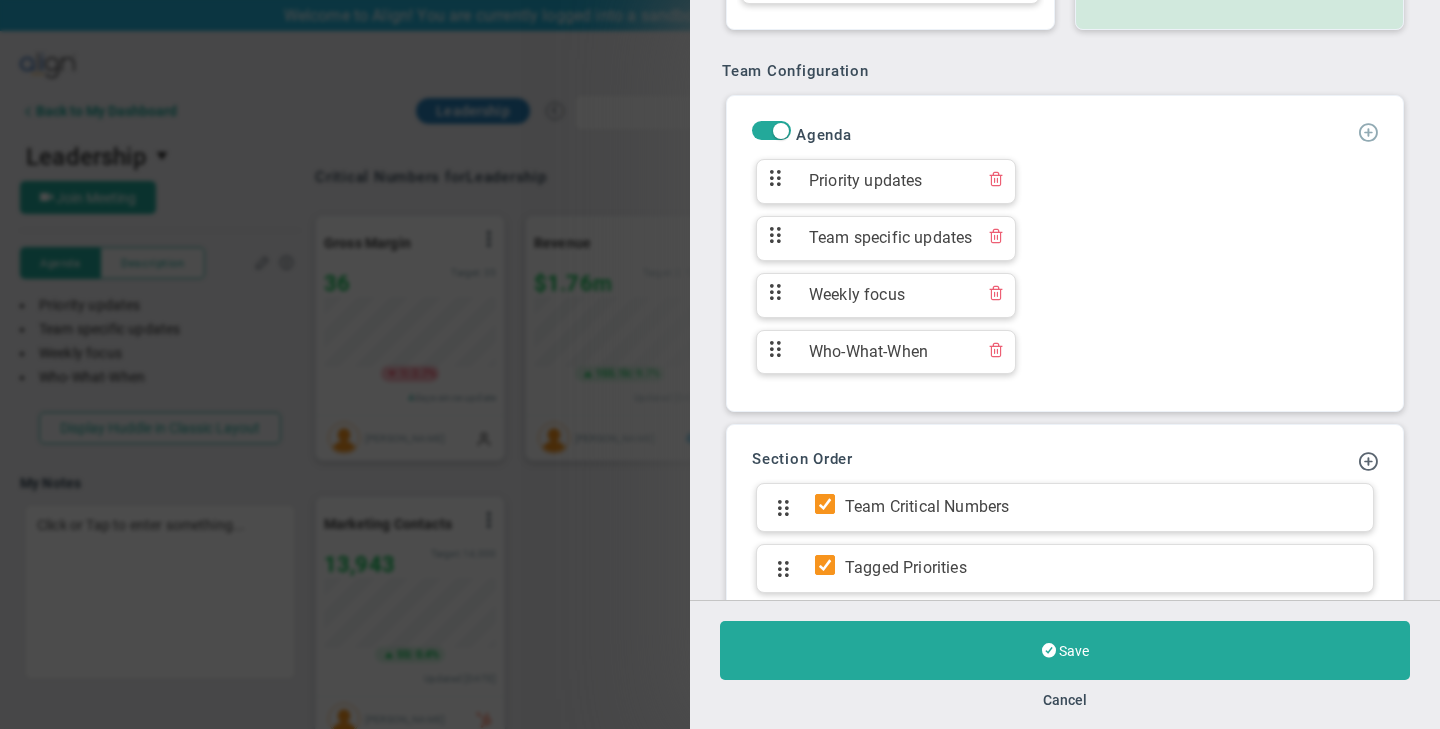 click at bounding box center [1368, 131] 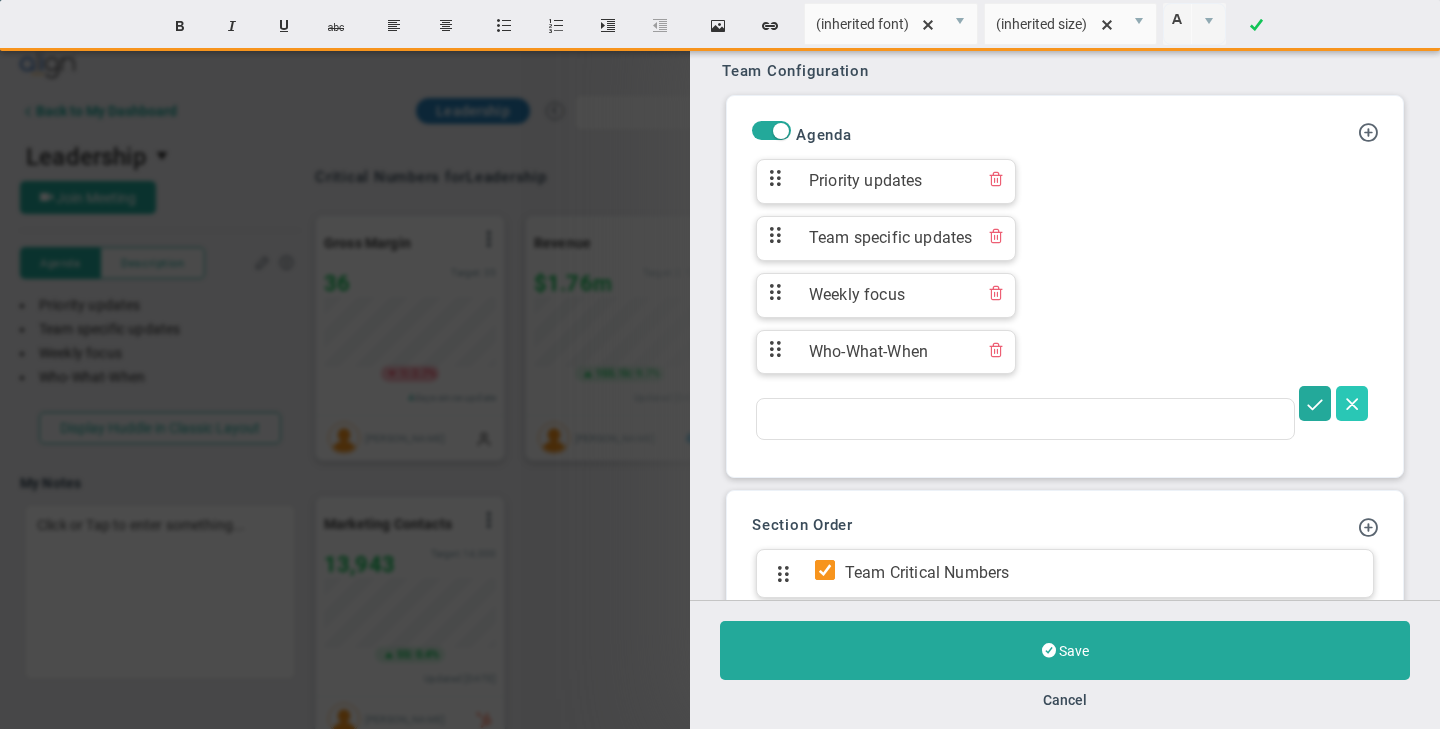 click at bounding box center (1352, 403) 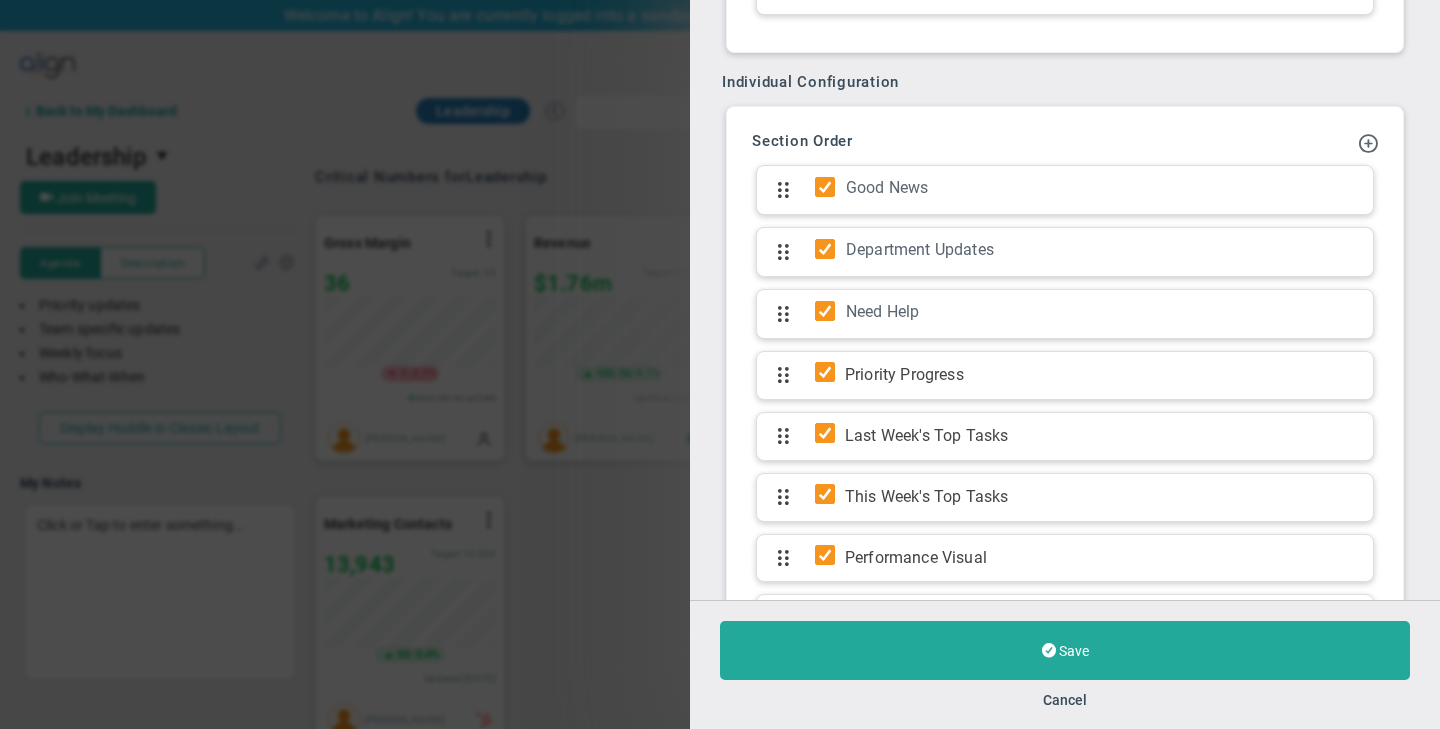 scroll, scrollTop: 2005, scrollLeft: 0, axis: vertical 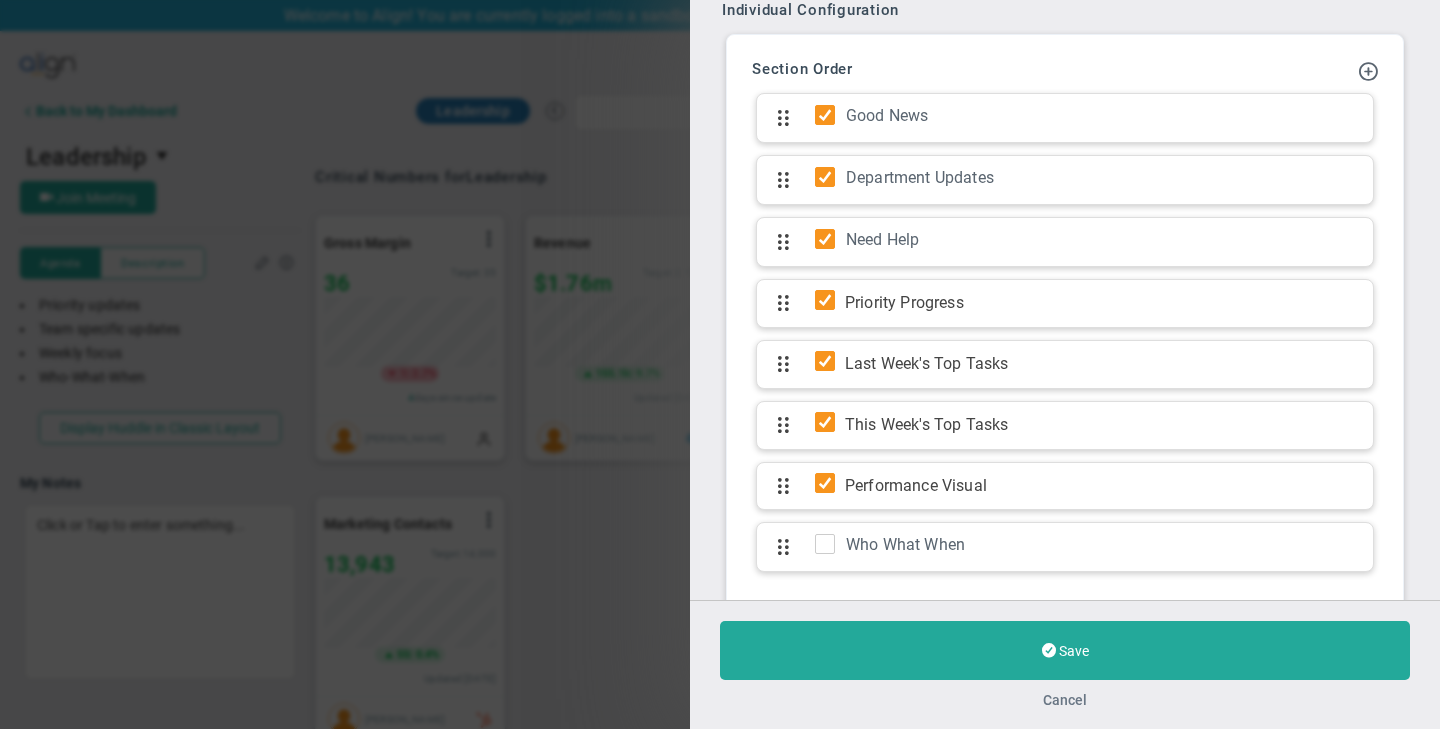 click on "Cancel" at bounding box center [1065, 700] 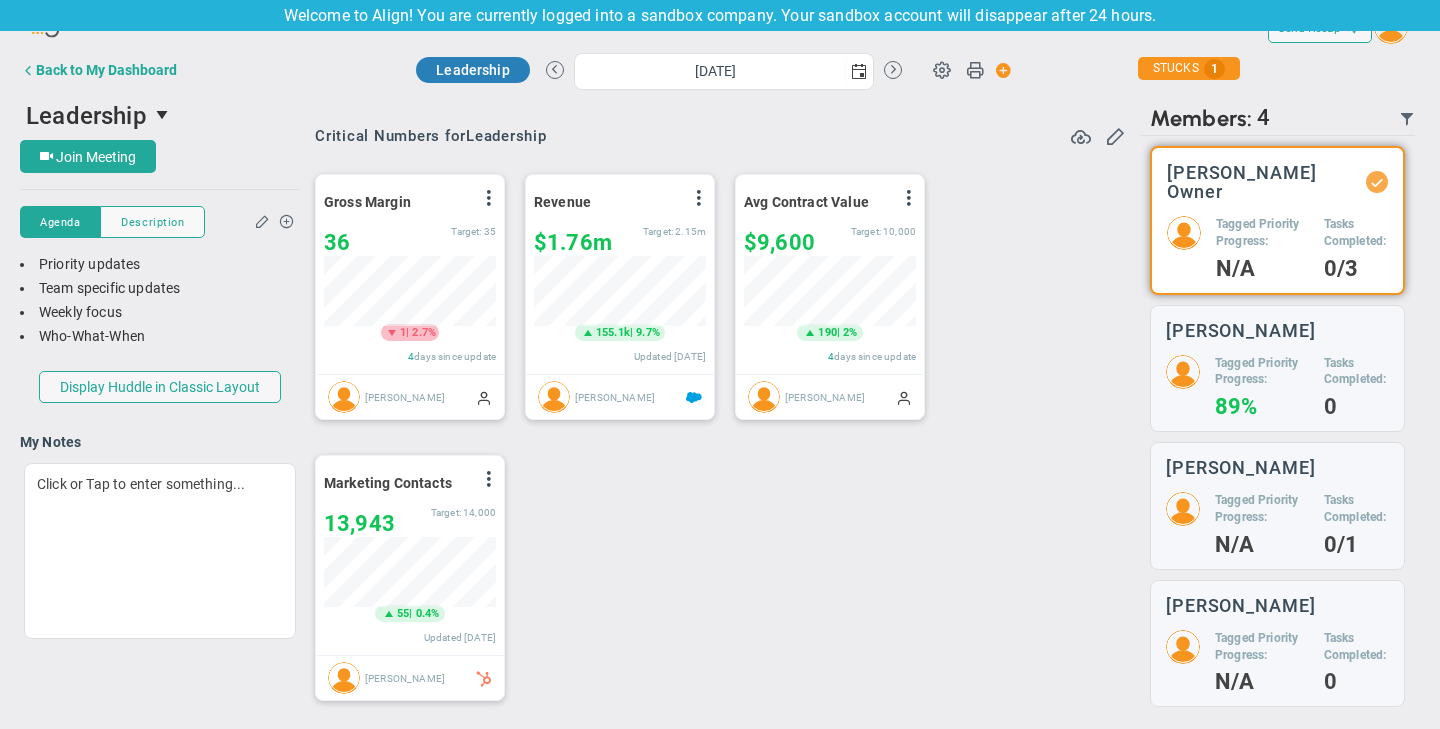 scroll, scrollTop: 0, scrollLeft: 0, axis: both 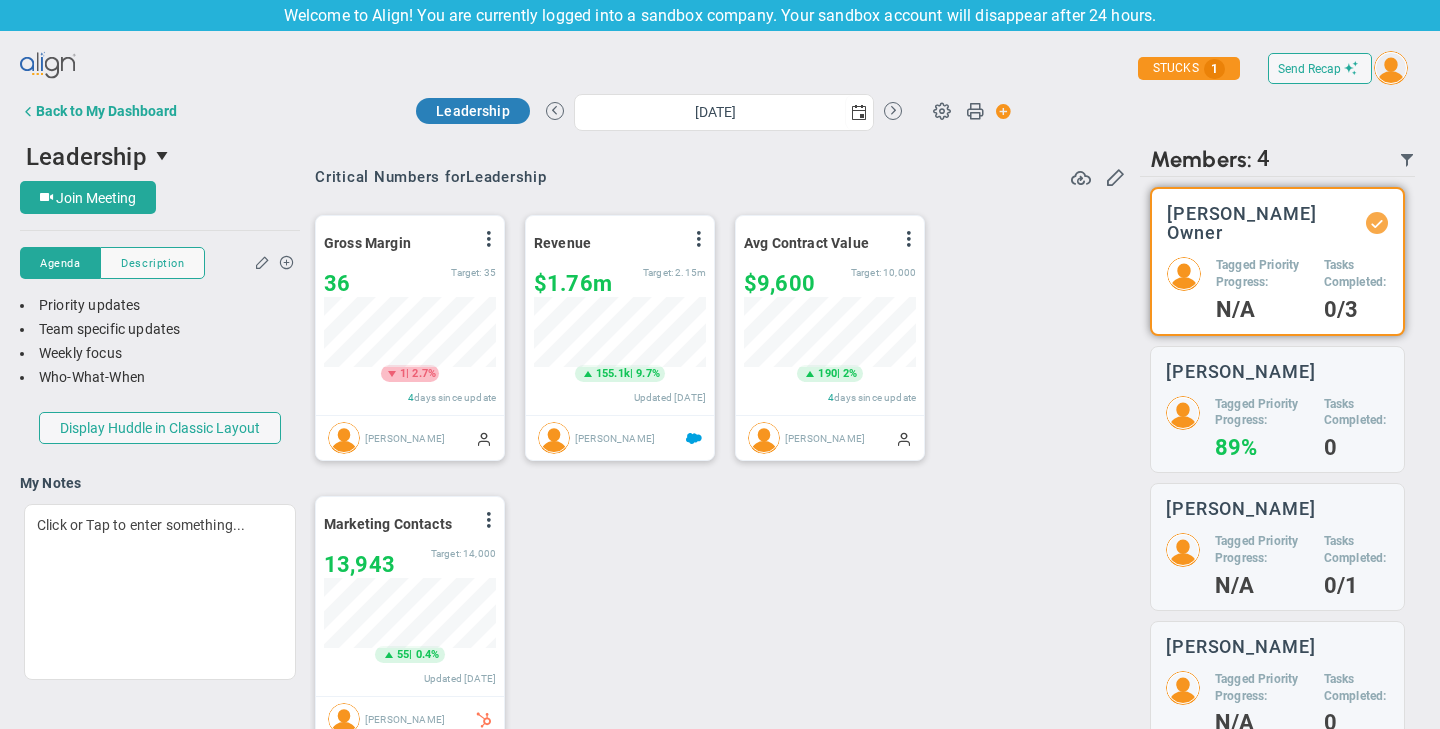 click on "Gross Margin
View Historical Graph
Edit
Make "No Change" Update
Add Past Update
36 36 Target:  35" at bounding box center (712, 479) 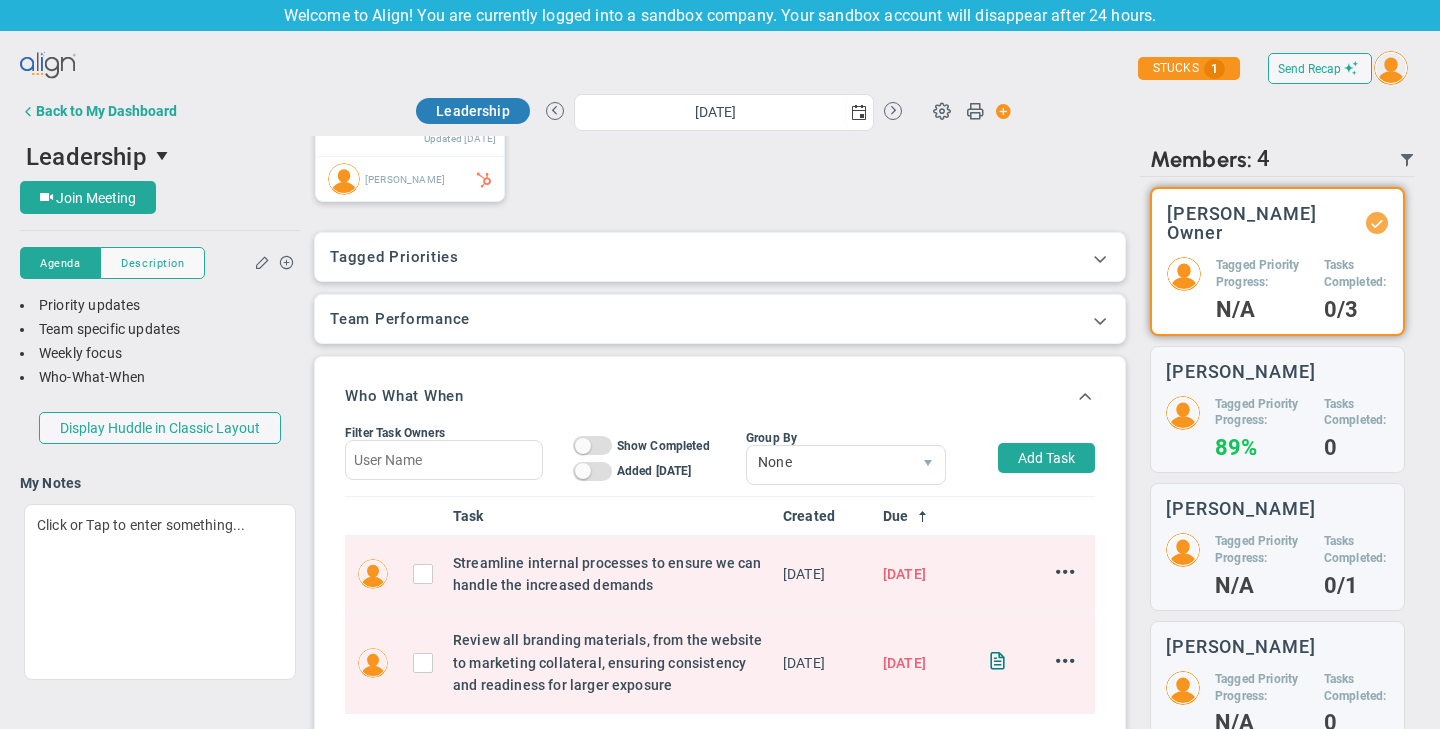 scroll, scrollTop: 586, scrollLeft: 0, axis: vertical 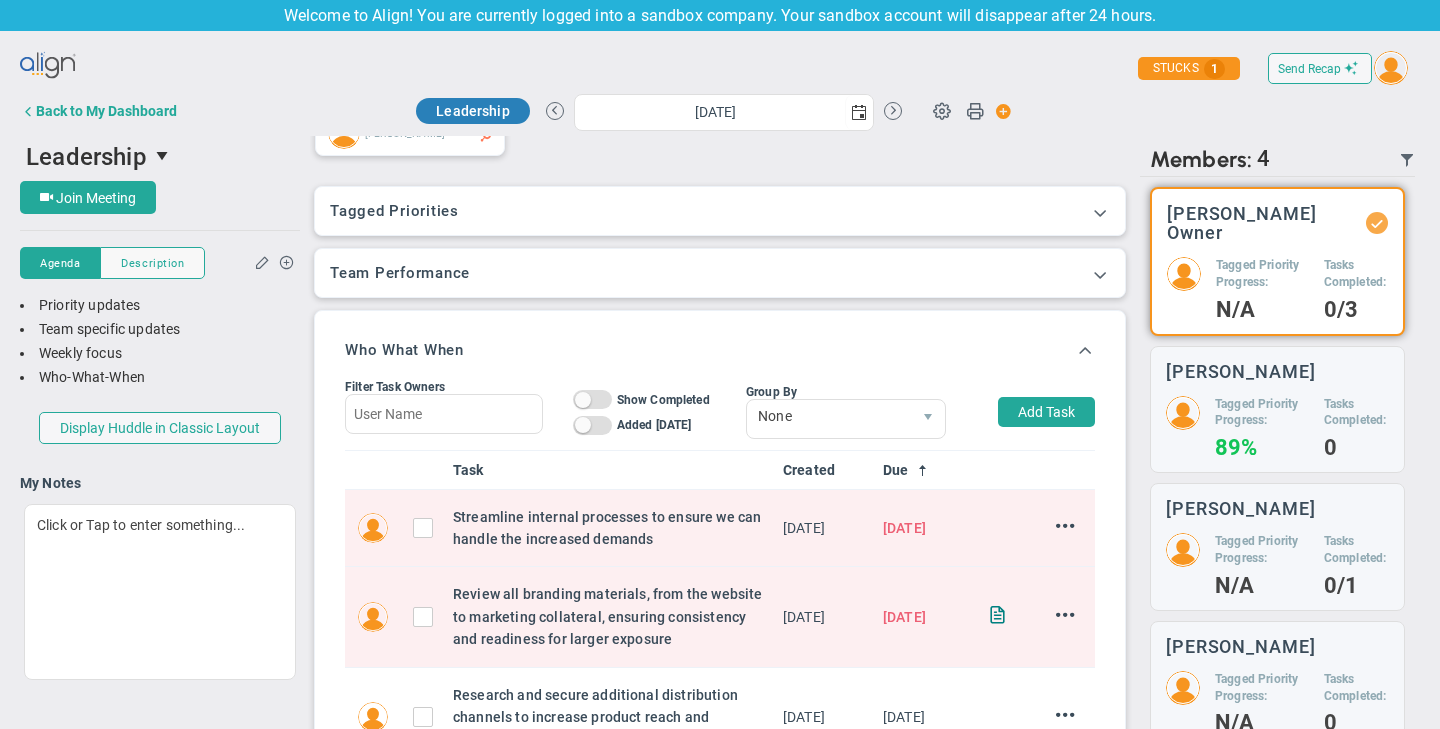 click at bounding box center (1100, 212) 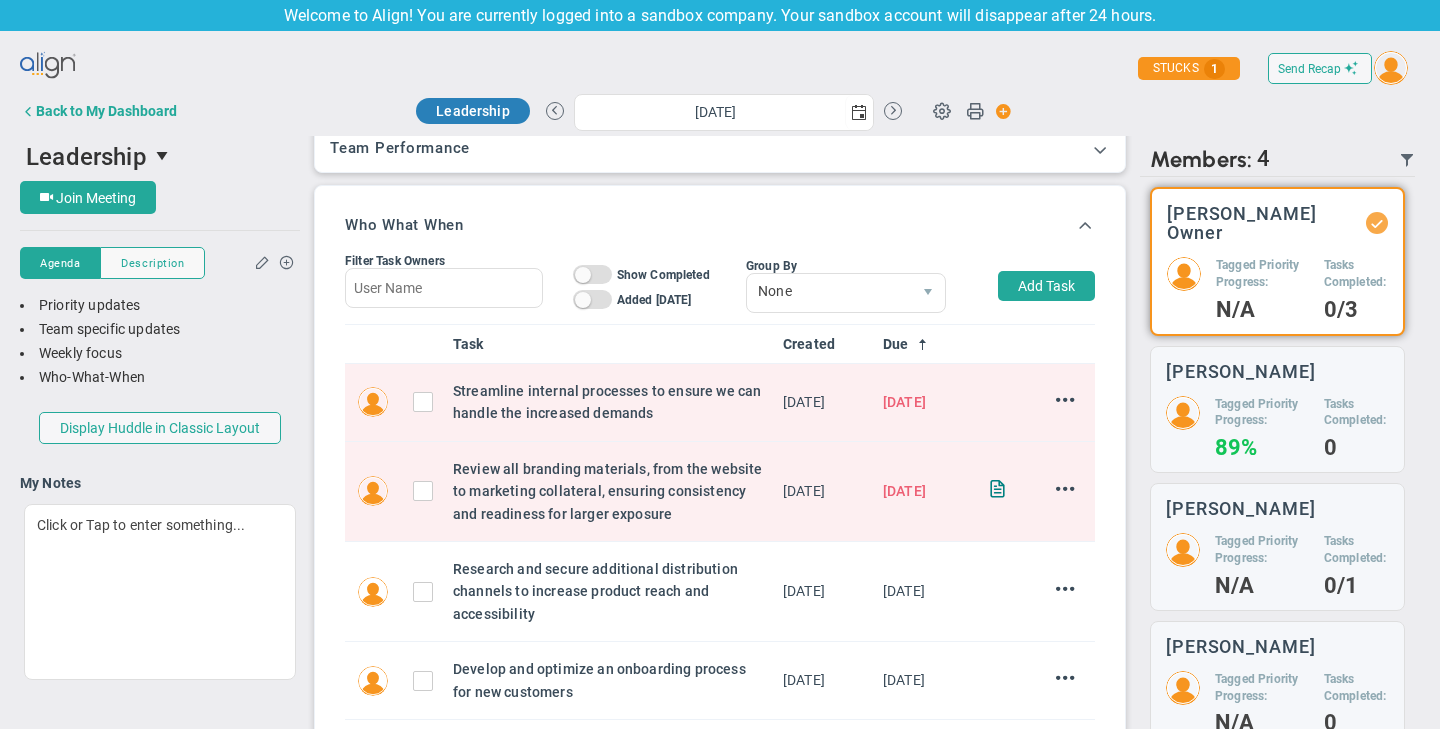 scroll, scrollTop: 857, scrollLeft: 0, axis: vertical 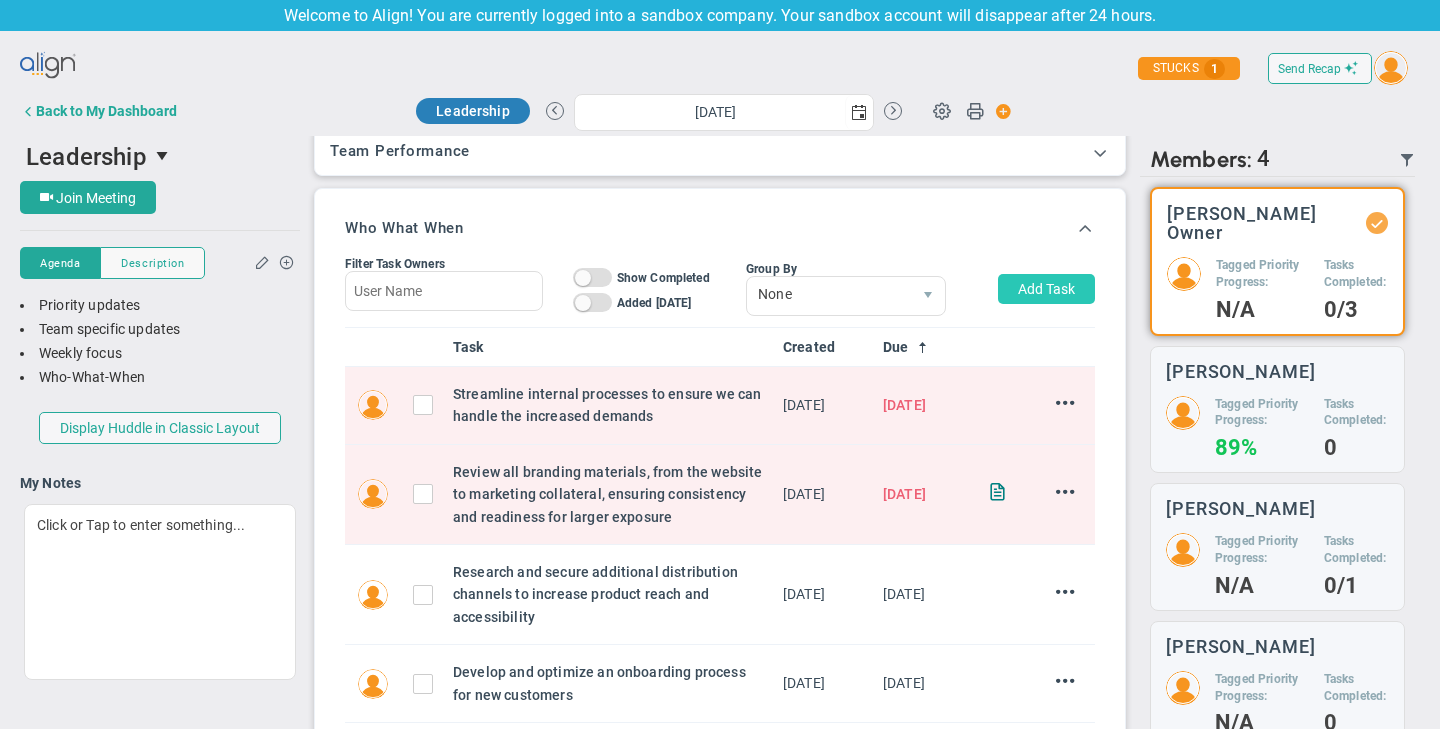 click on "Add Task" at bounding box center [1046, 289] 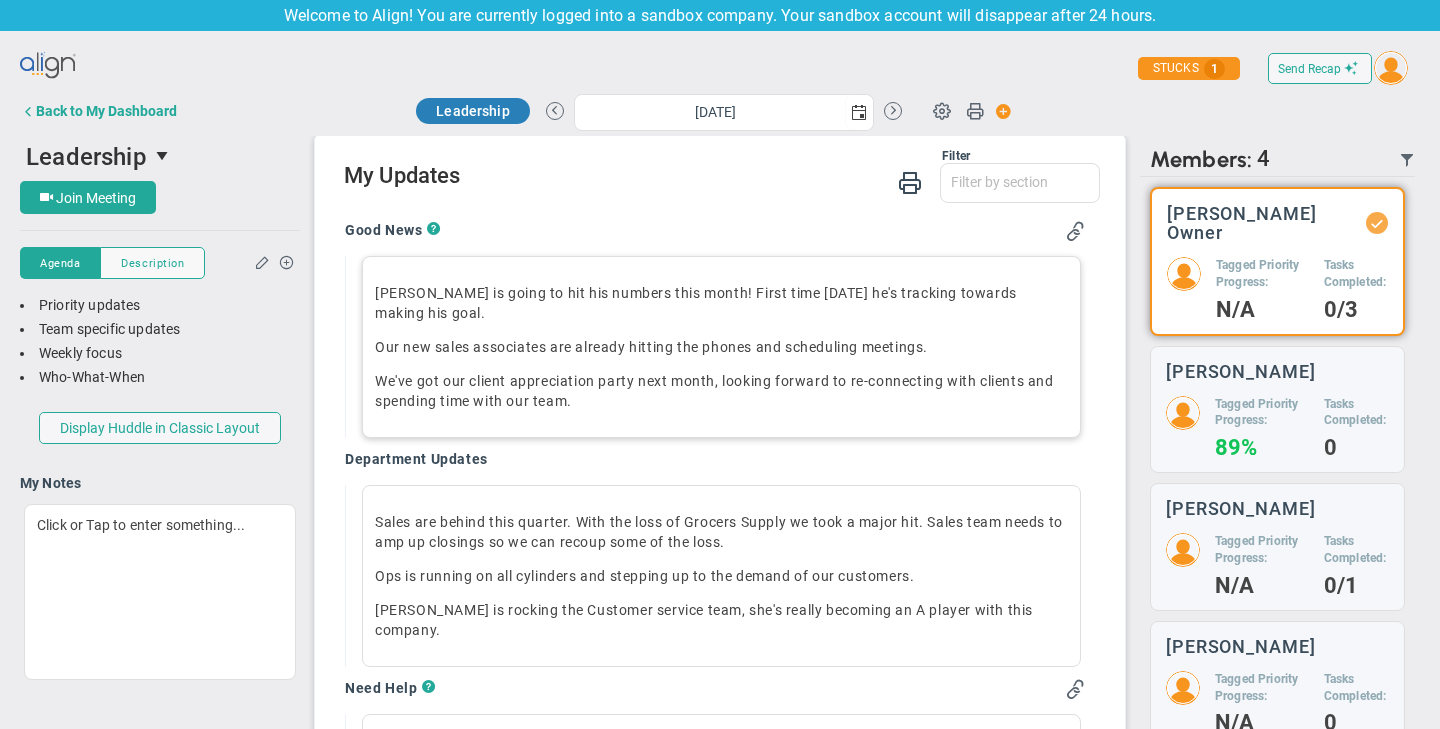 scroll, scrollTop: 1740, scrollLeft: 0, axis: vertical 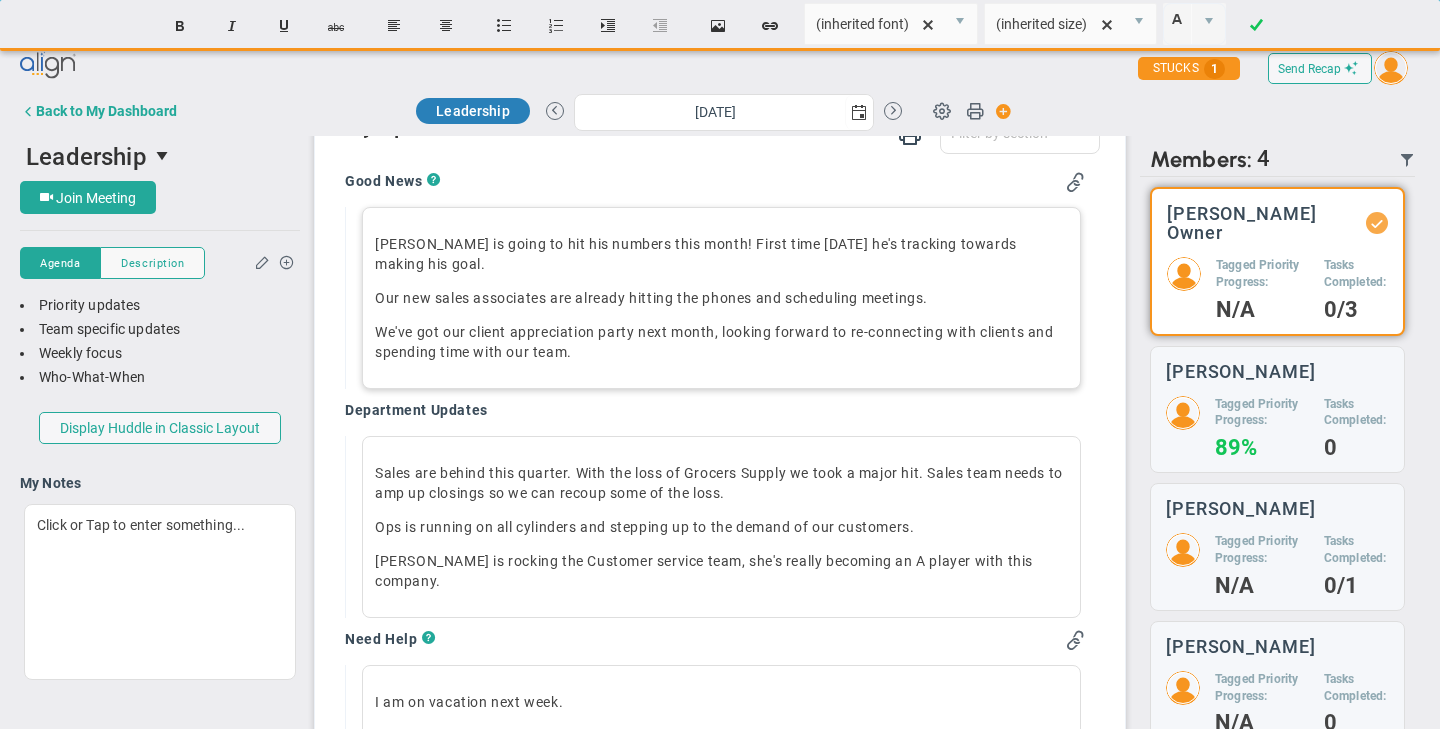 click on "[PERSON_NAME] is going to hit his numbers this month!  First time [DATE] he's tracking towards making his goal. Our new sales associates are already hitting the phones and scheduling meetings. We've got our client appreciation party next month, looking forward to re-connecting with clients and spending time with our team." at bounding box center [721, 298] 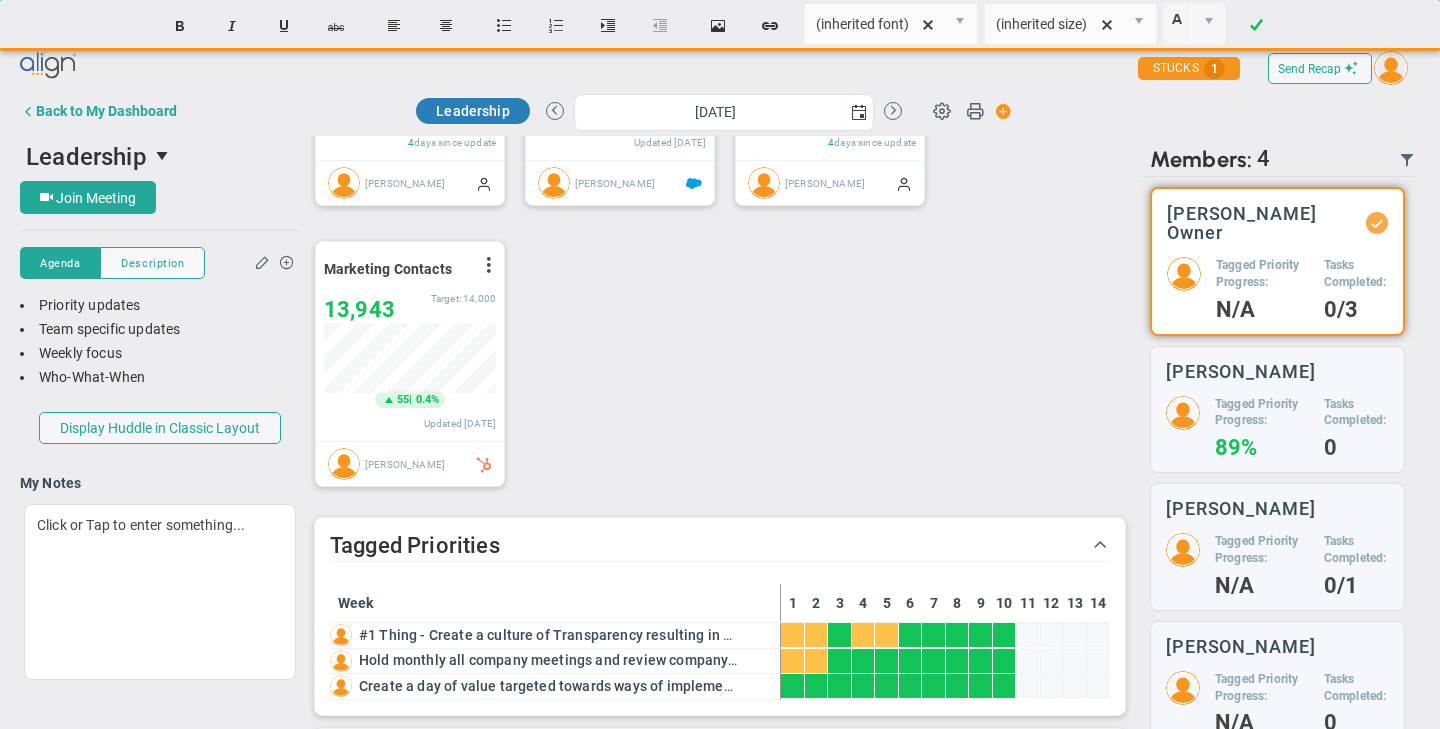 scroll, scrollTop: 237, scrollLeft: 0, axis: vertical 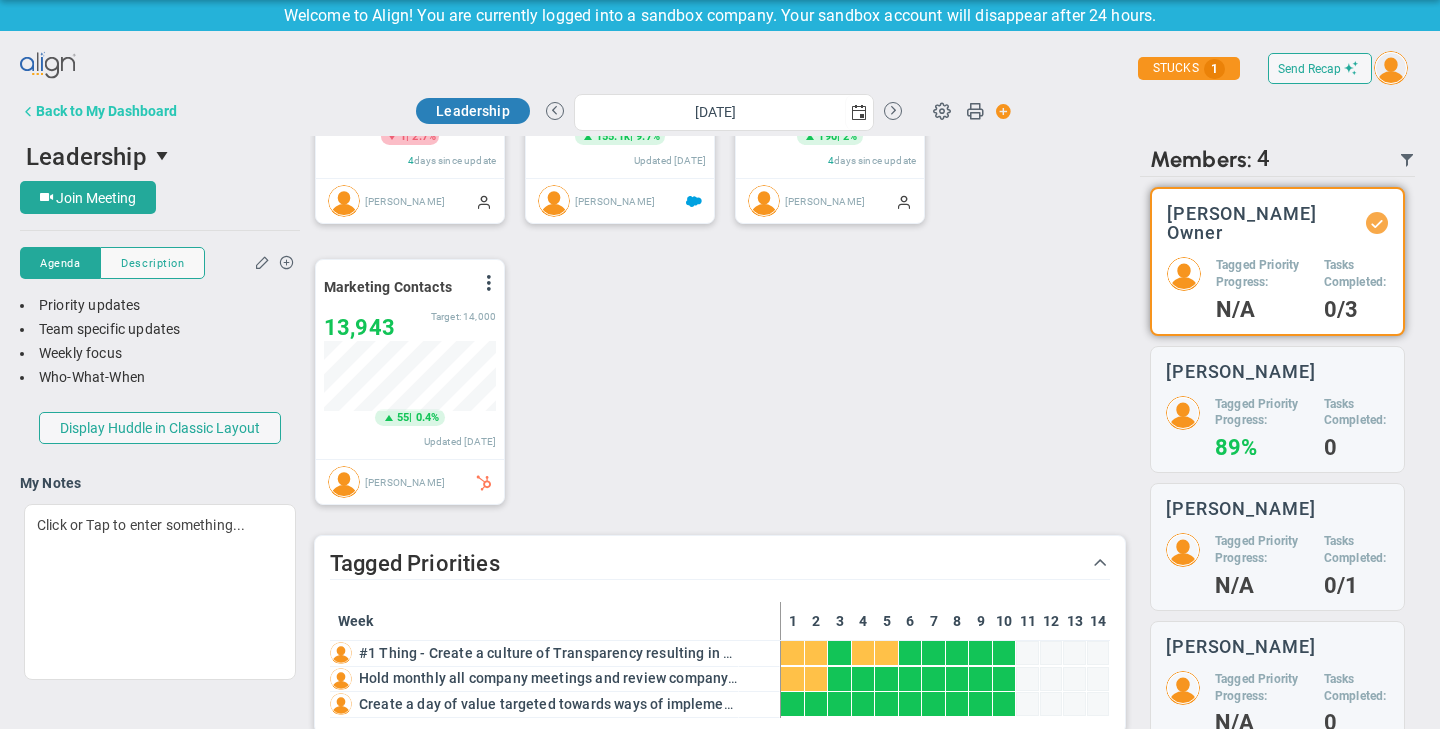 click on "Back to My Dashboard" at bounding box center (106, 111) 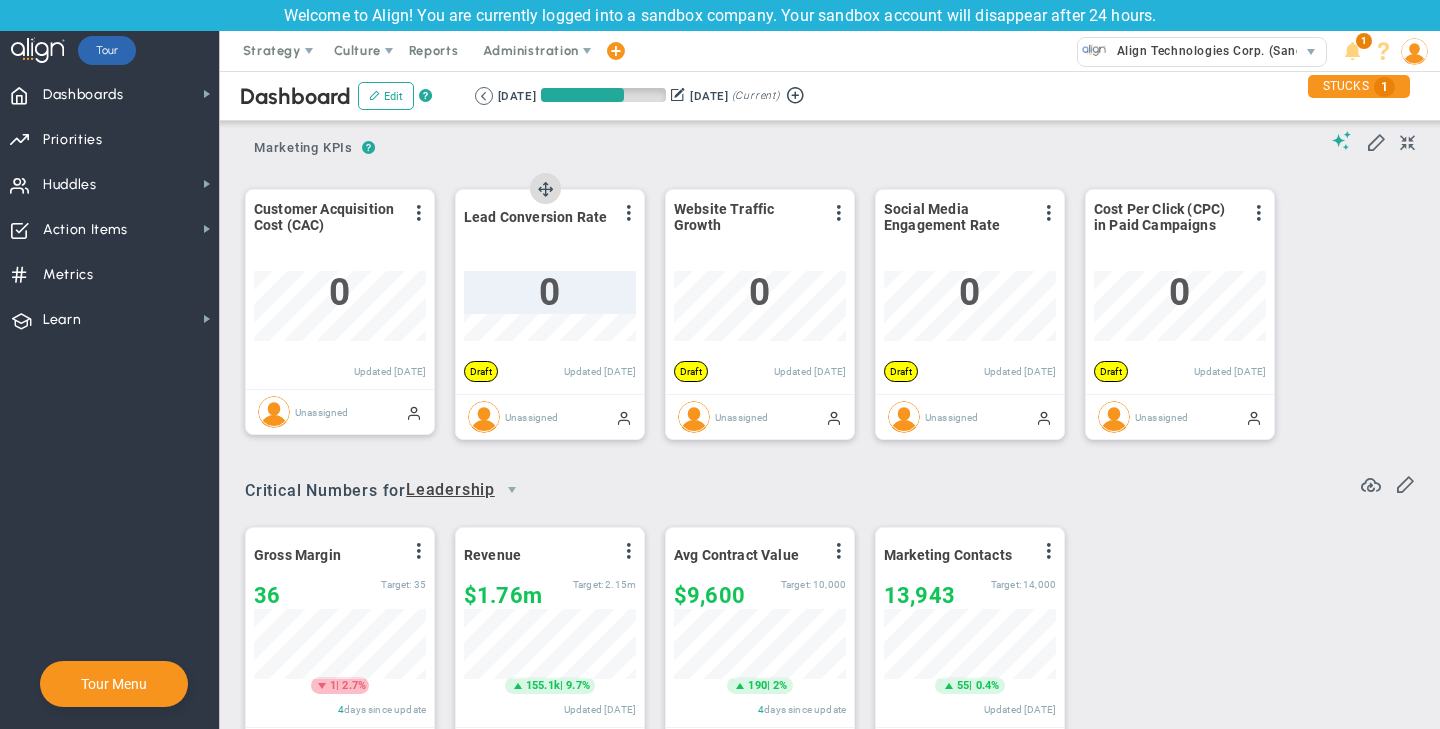 scroll, scrollTop: 999930, scrollLeft: 999828, axis: both 